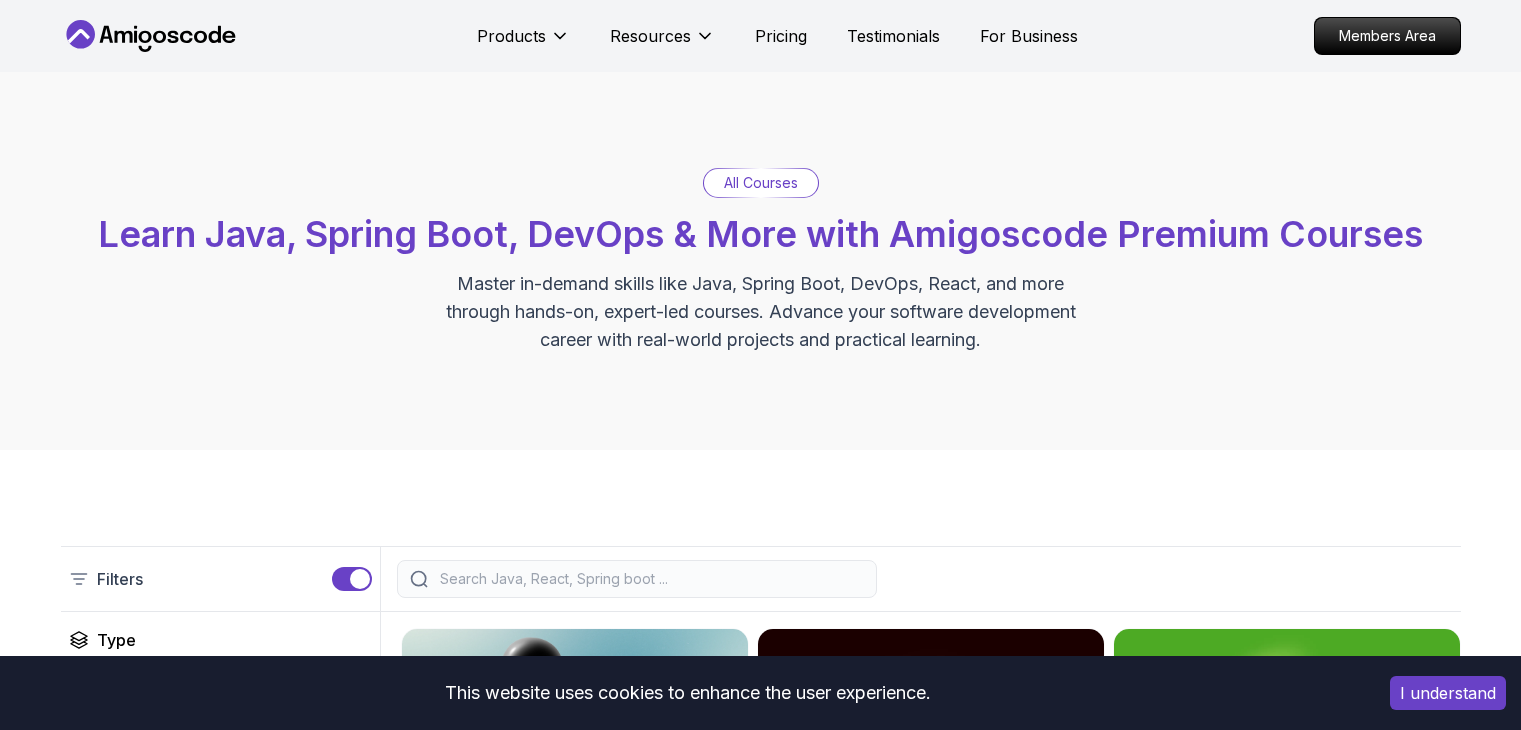 scroll, scrollTop: 0, scrollLeft: 0, axis: both 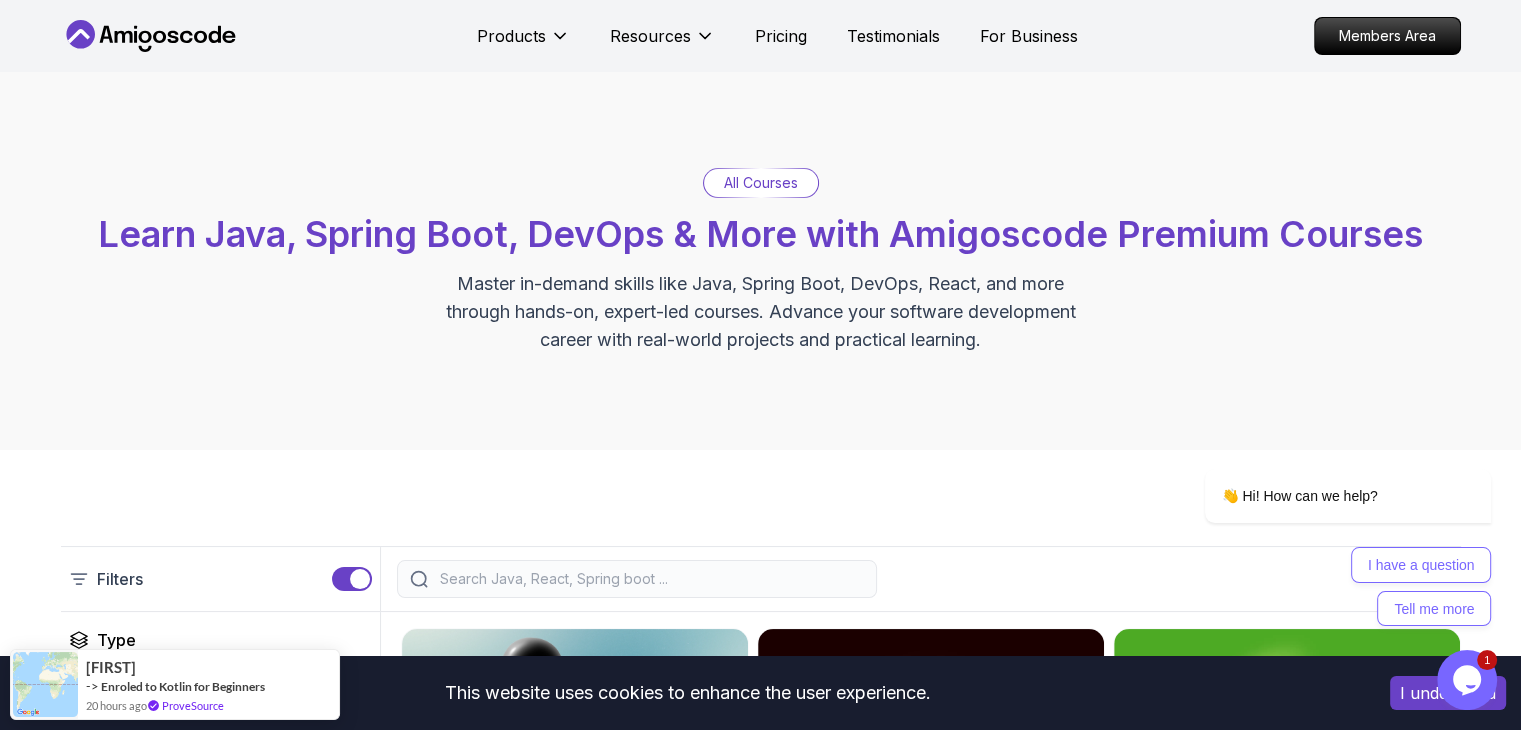 click on "This website uses cookies to enhance the user experience. I understand Products Resources Pricing Testimonials For Business Members Area Products Resources Pricing Testimonials For Business Members Area All Courses Learn Java, Spring Boot, DevOps & More with Amigoscode Premium Courses Master in-demand skills like Java, Spring Boot, DevOps, React, and more through hands-on, expert-led courses. Advance your software development career with real-world projects and practical learning. Filters Filters Type Course Build Price Pro Free Instructors Nelson Djalo Richard Abz Duration 0-1 Hour 1-3 Hours +3 Hours Track Front End Back End Dev Ops Full Stack Level Junior Mid-level Senior" at bounding box center [760, 3395] 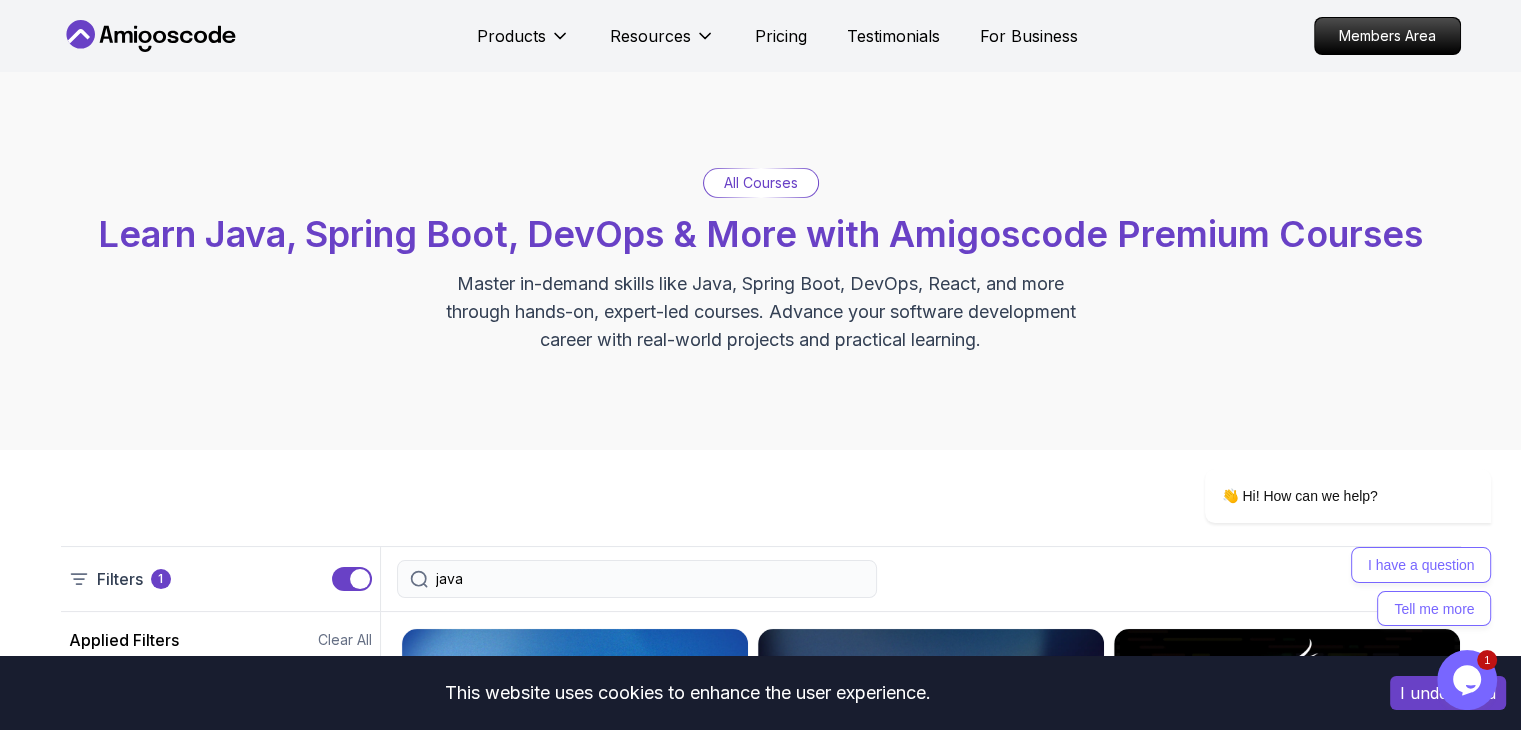type on "java" 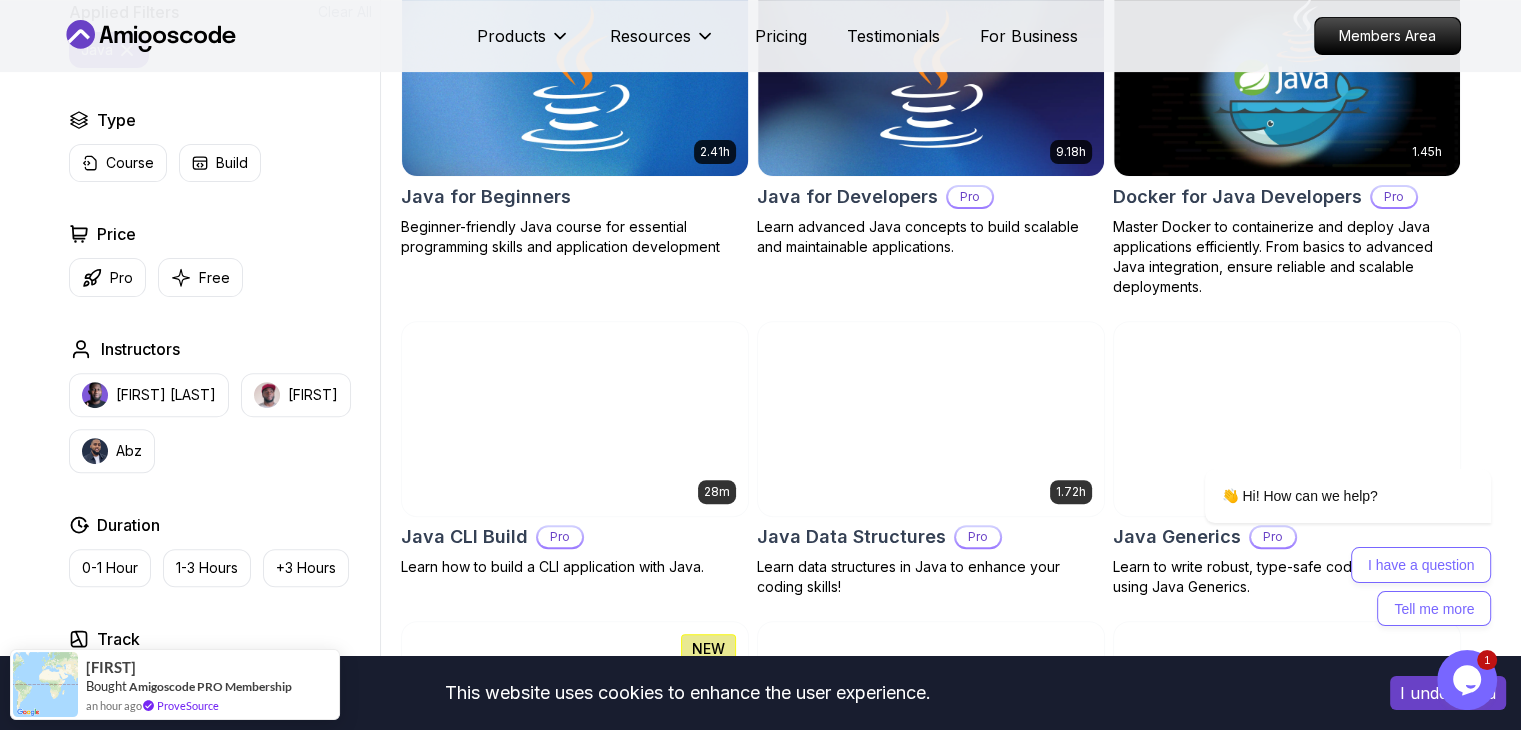 scroll, scrollTop: 646, scrollLeft: 0, axis: vertical 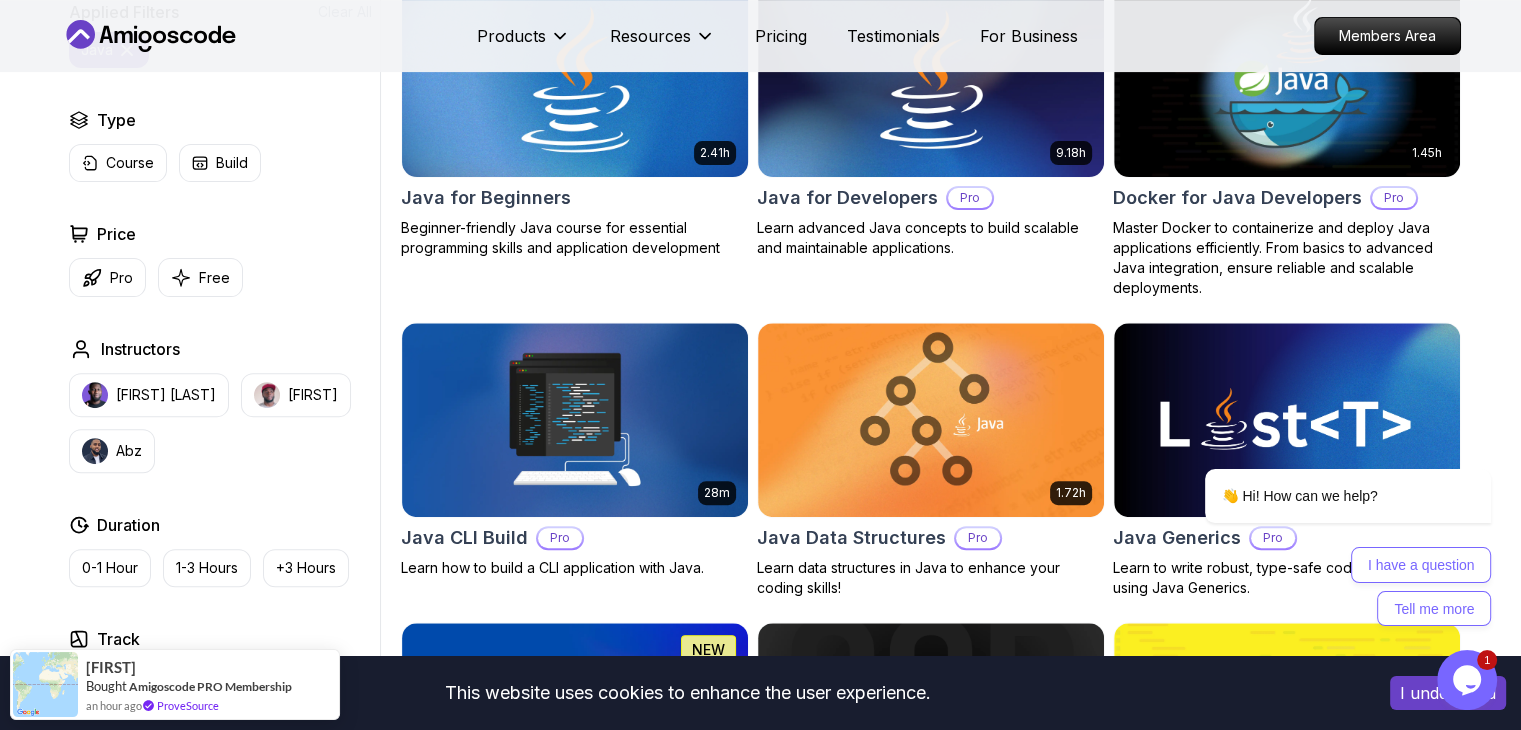 click at bounding box center (574, 79) 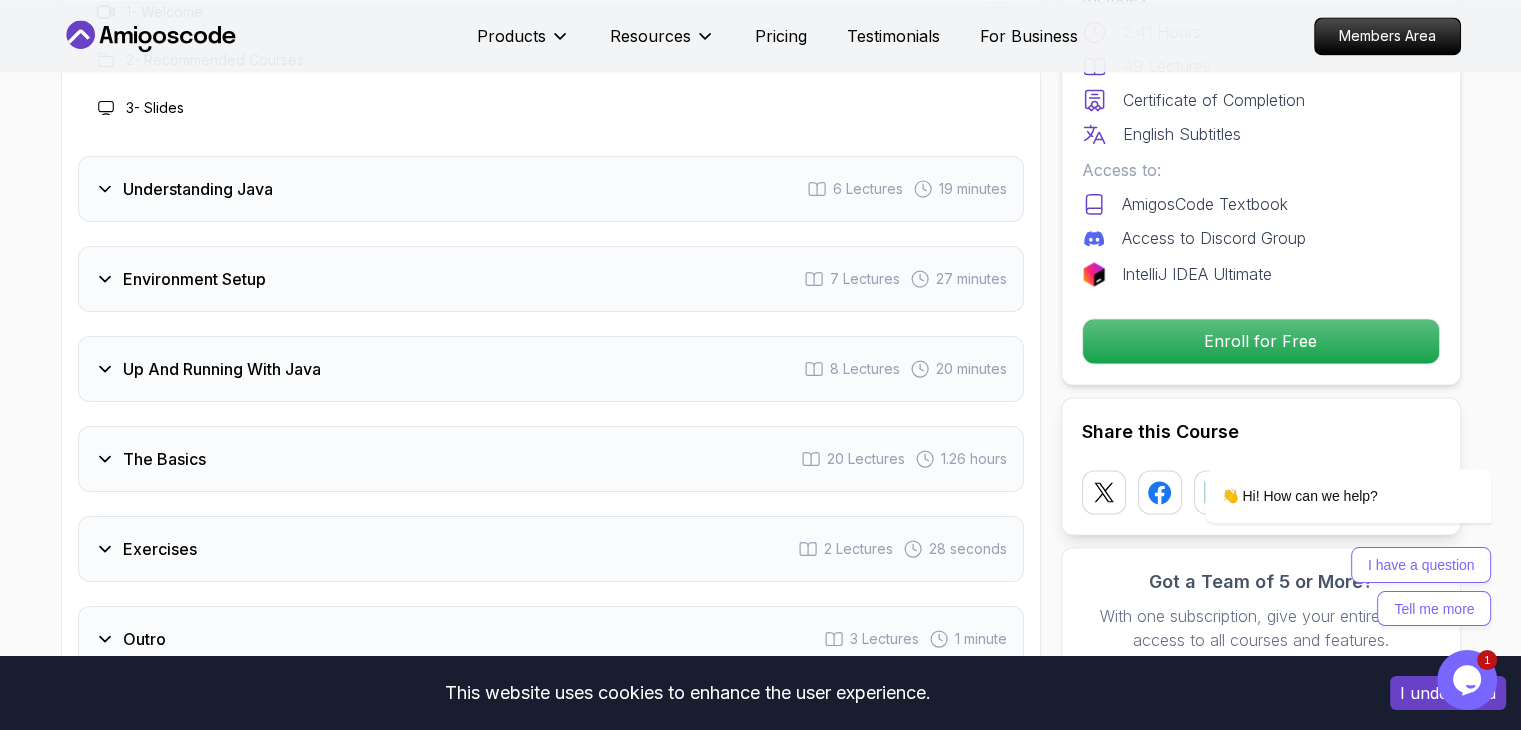 scroll, scrollTop: 3155, scrollLeft: 0, axis: vertical 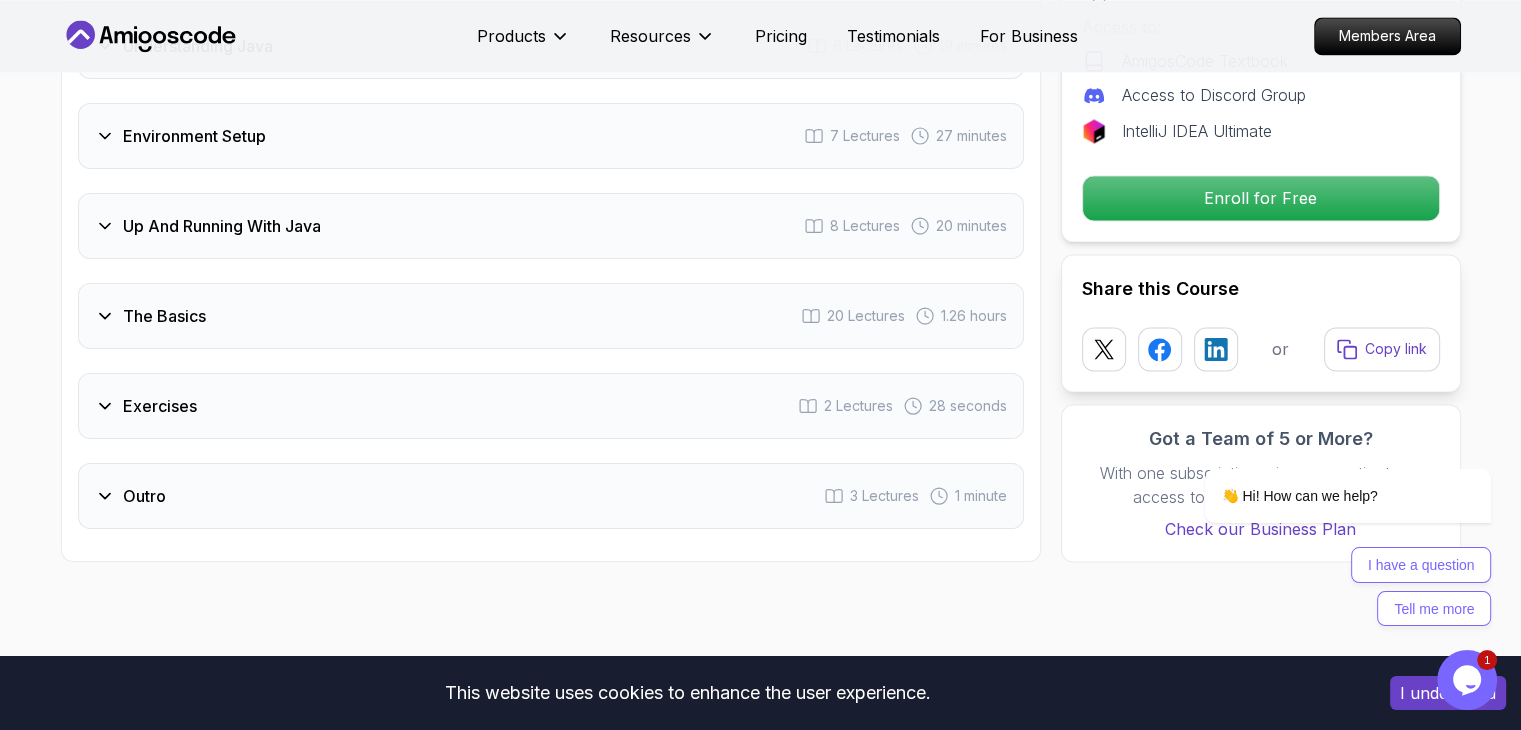 click on "The Basics 20   Lectures     1.26 hours" at bounding box center (551, 316) 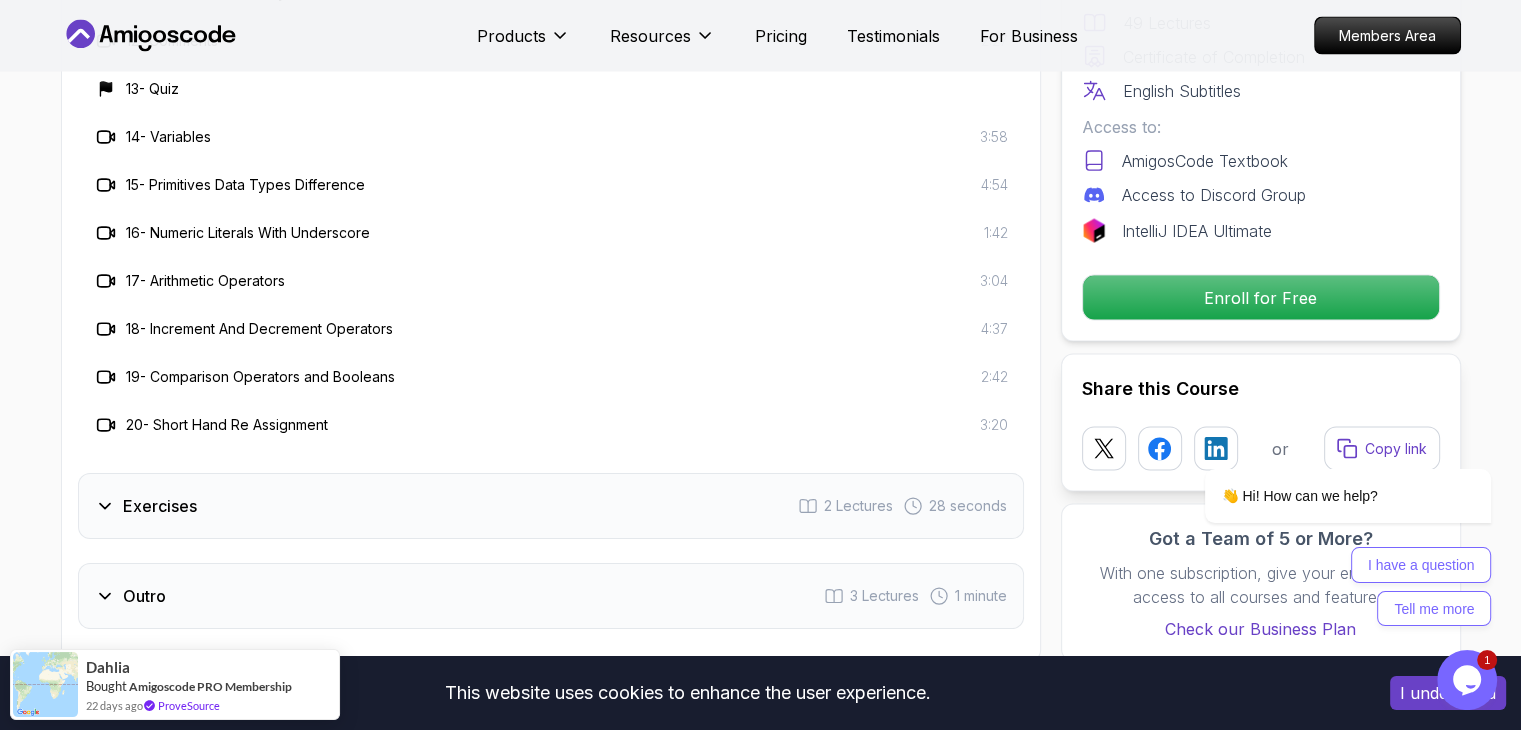 scroll, scrollTop: 3952, scrollLeft: 0, axis: vertical 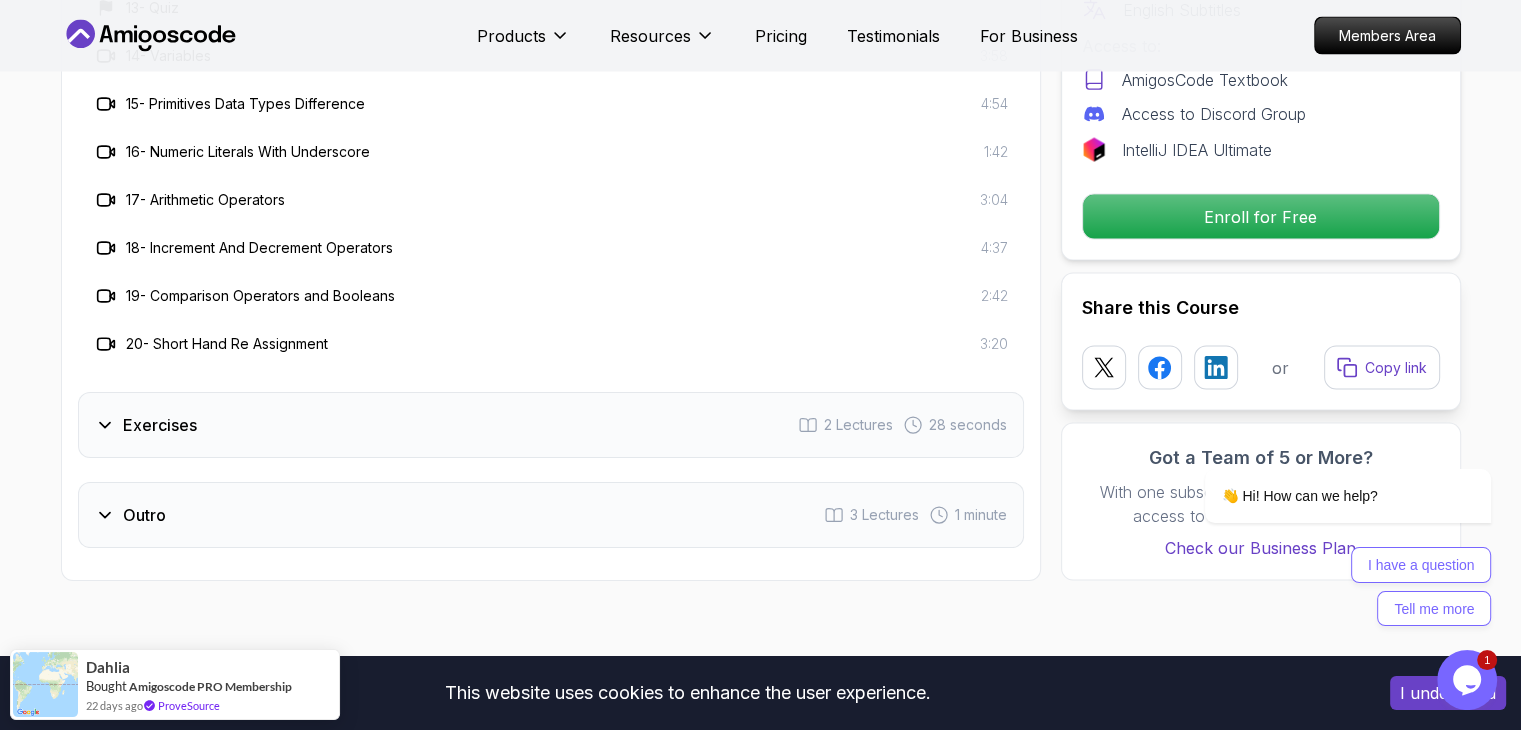 click on "Exercises" at bounding box center [160, 425] 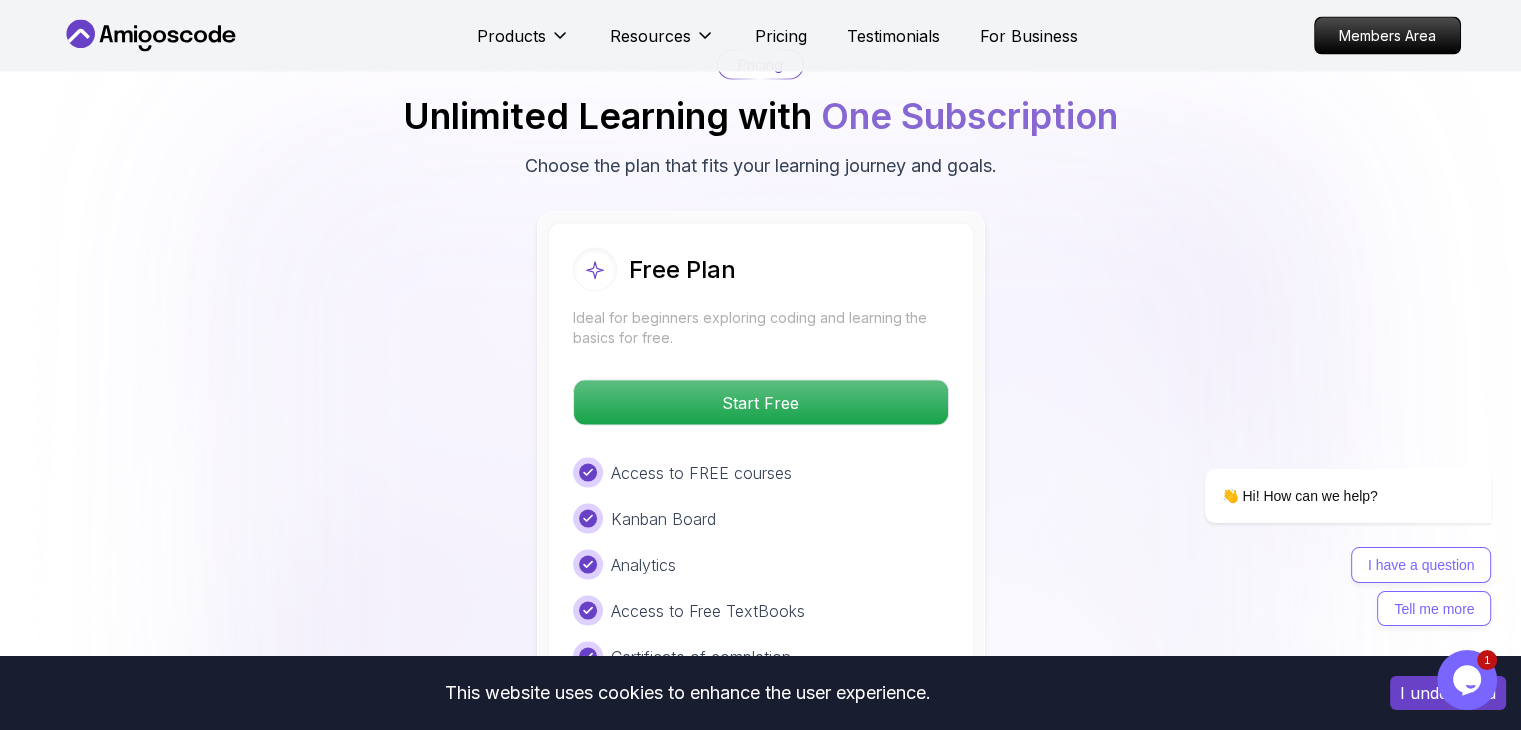 scroll, scrollTop: 3872, scrollLeft: 0, axis: vertical 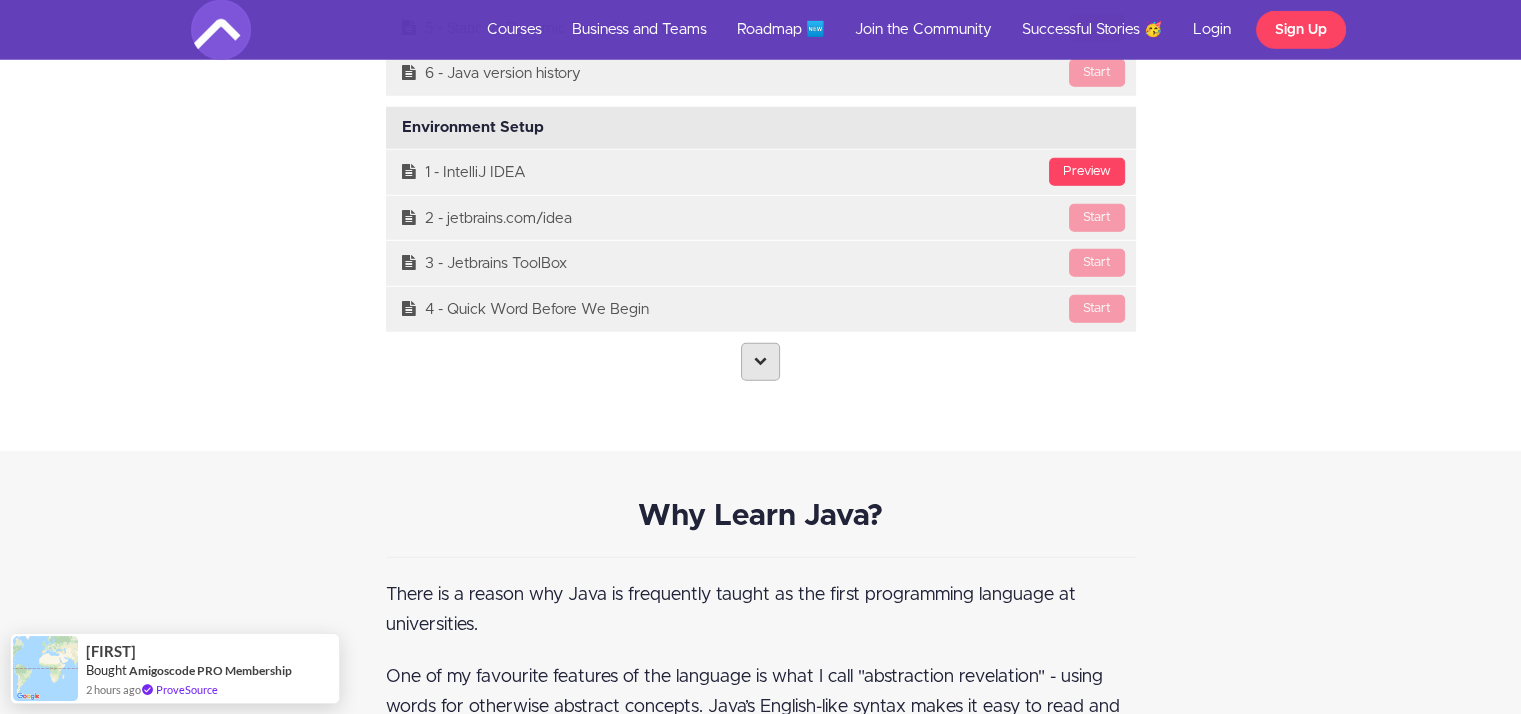 click at bounding box center [760, 362] 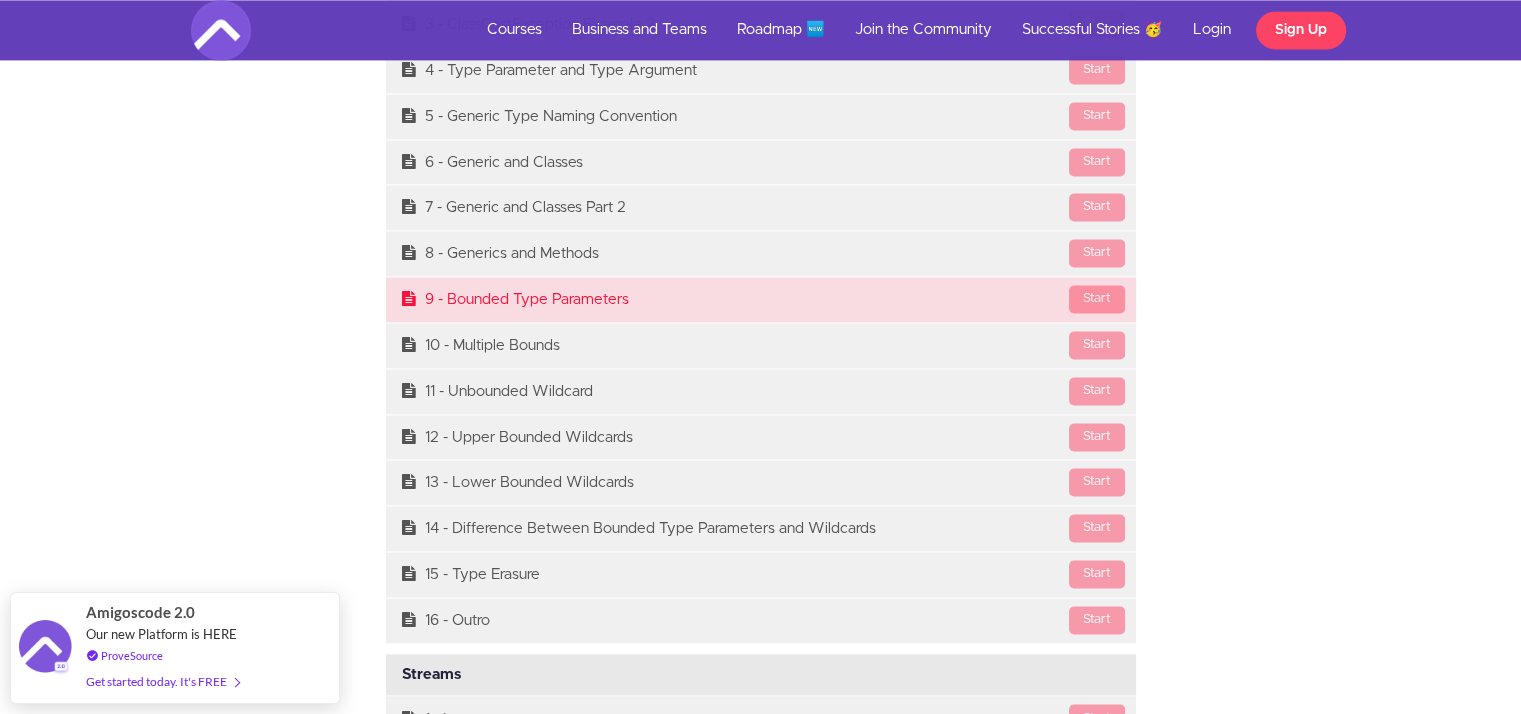 scroll, scrollTop: 18019, scrollLeft: 0, axis: vertical 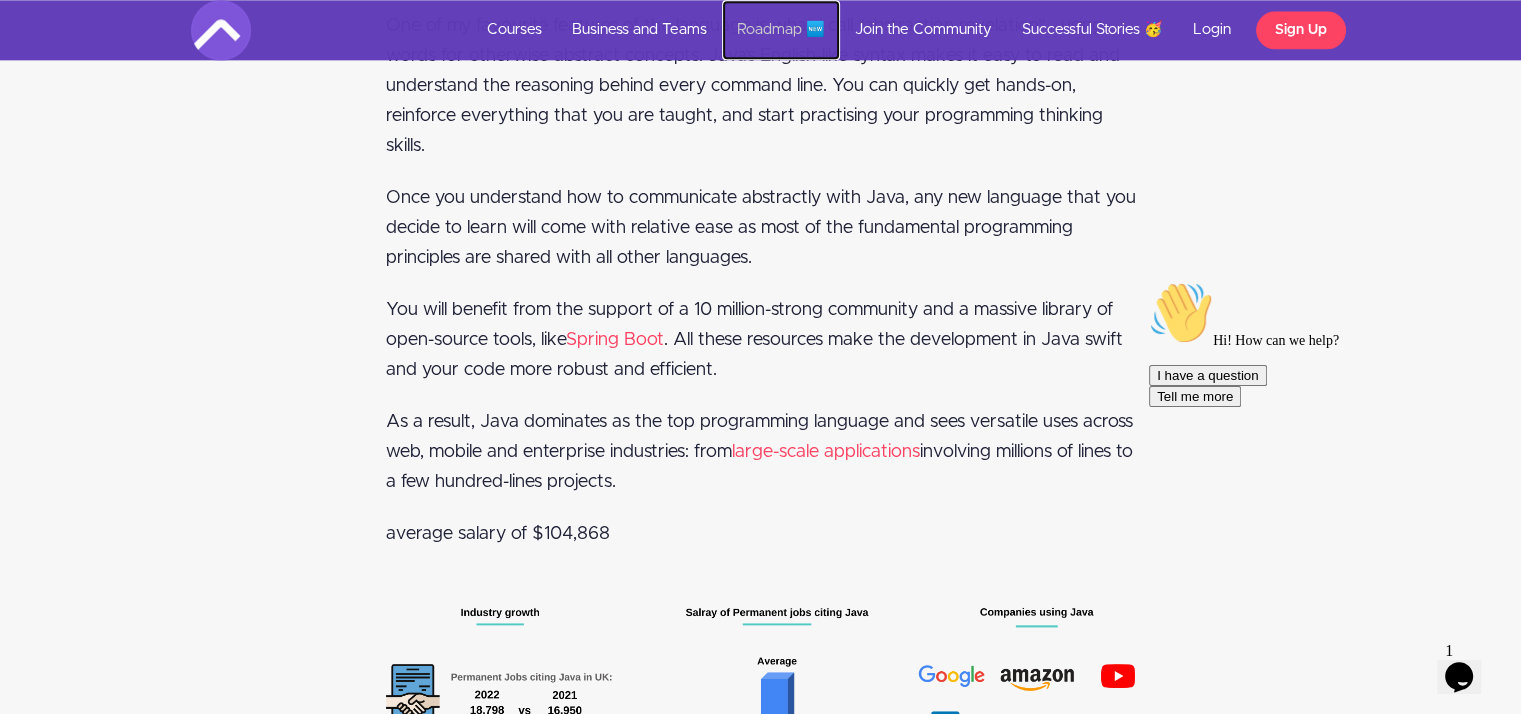 click on "Roadmap 🆕" at bounding box center (781, 30) 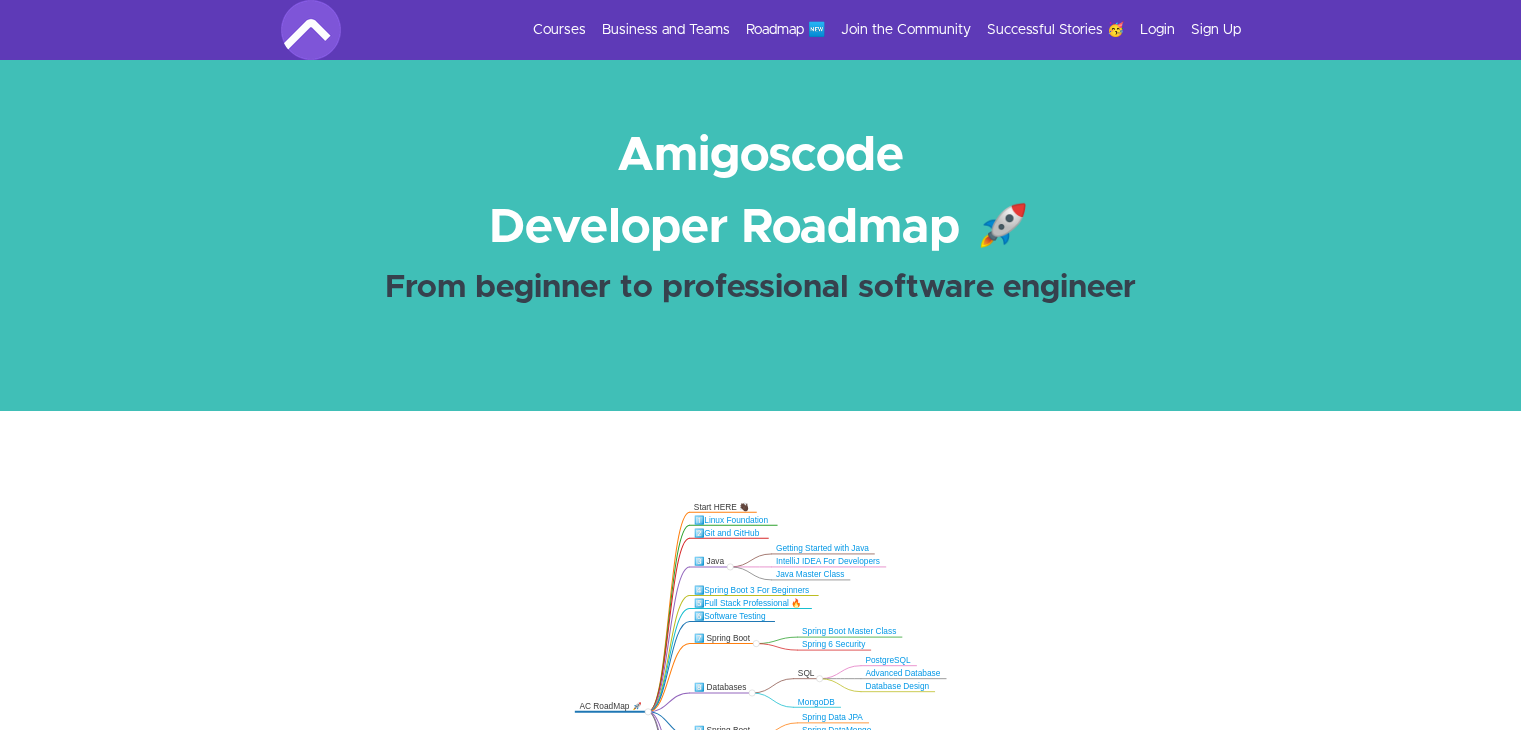 scroll, scrollTop: 383, scrollLeft: 0, axis: vertical 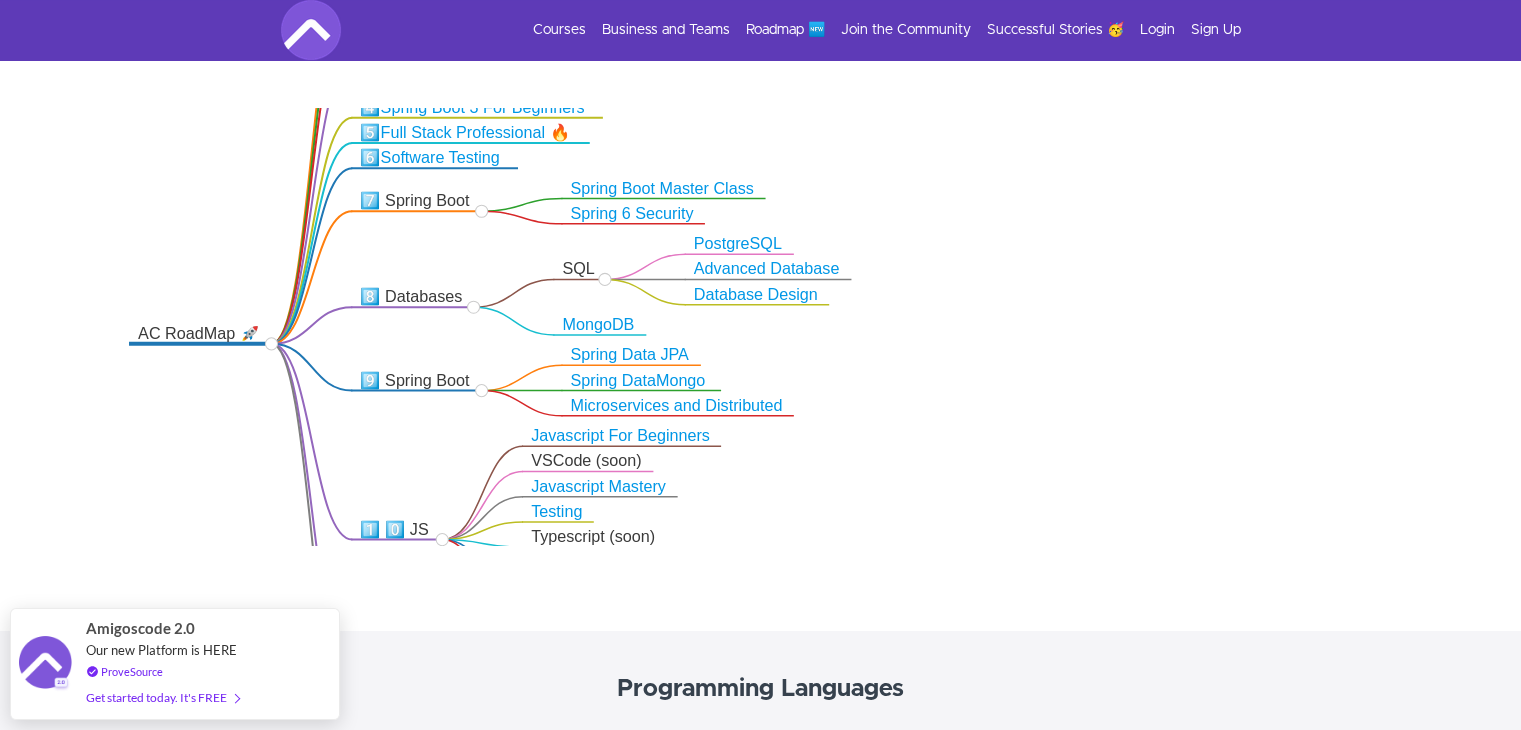 drag, startPoint x: 1182, startPoint y: 223, endPoint x: 945, endPoint y: 245, distance: 238.0189 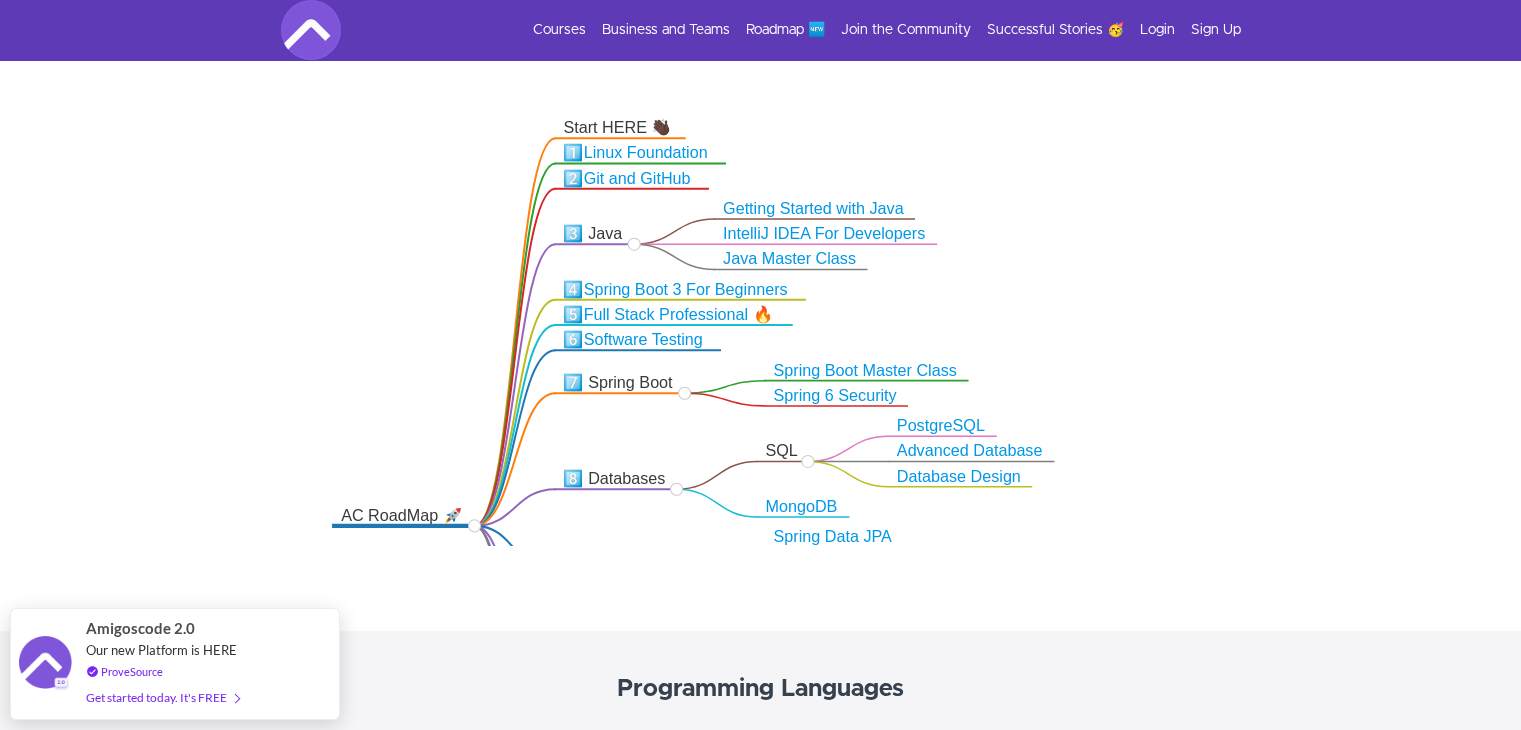 drag, startPoint x: 908, startPoint y: 216, endPoint x: 1112, endPoint y: 398, distance: 273.38617 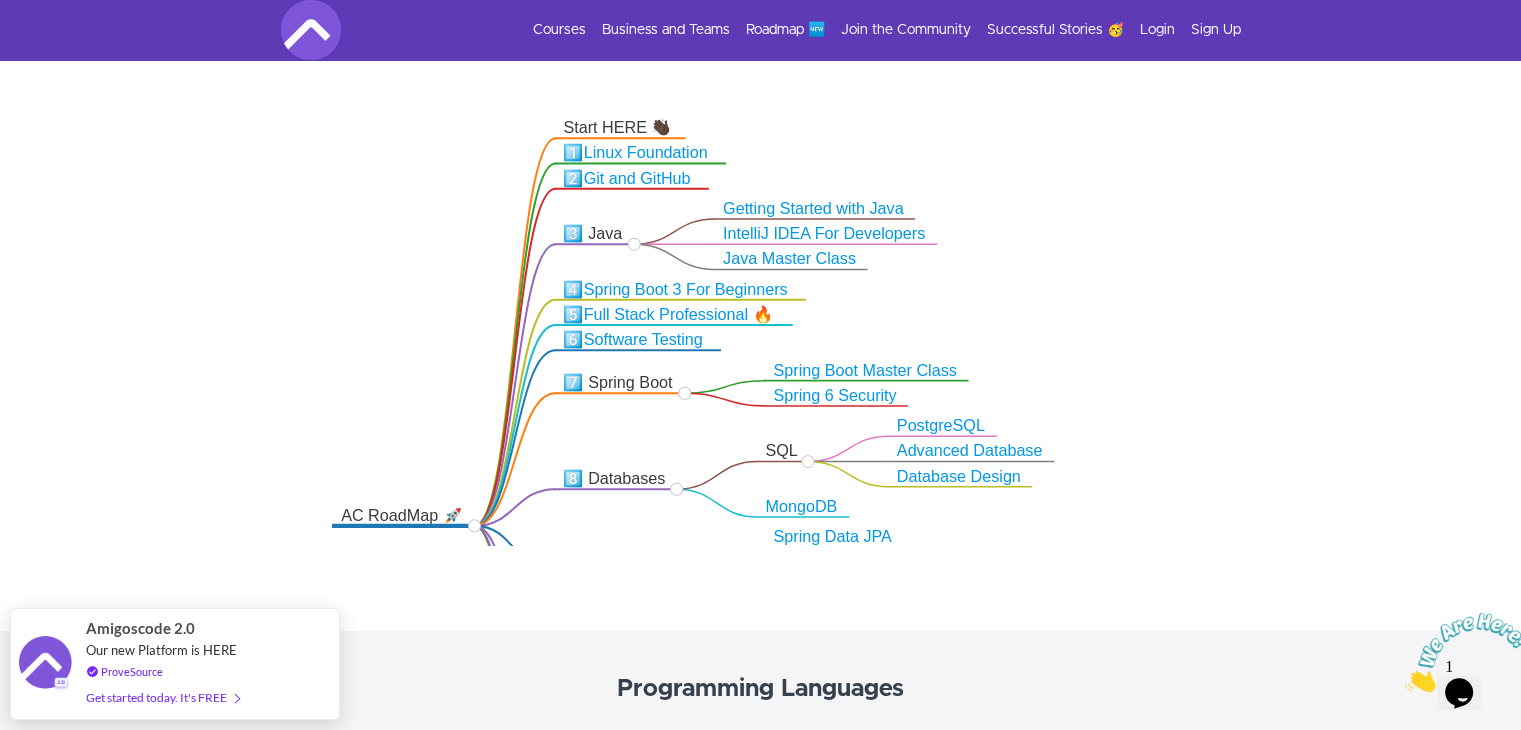 scroll, scrollTop: 0, scrollLeft: 0, axis: both 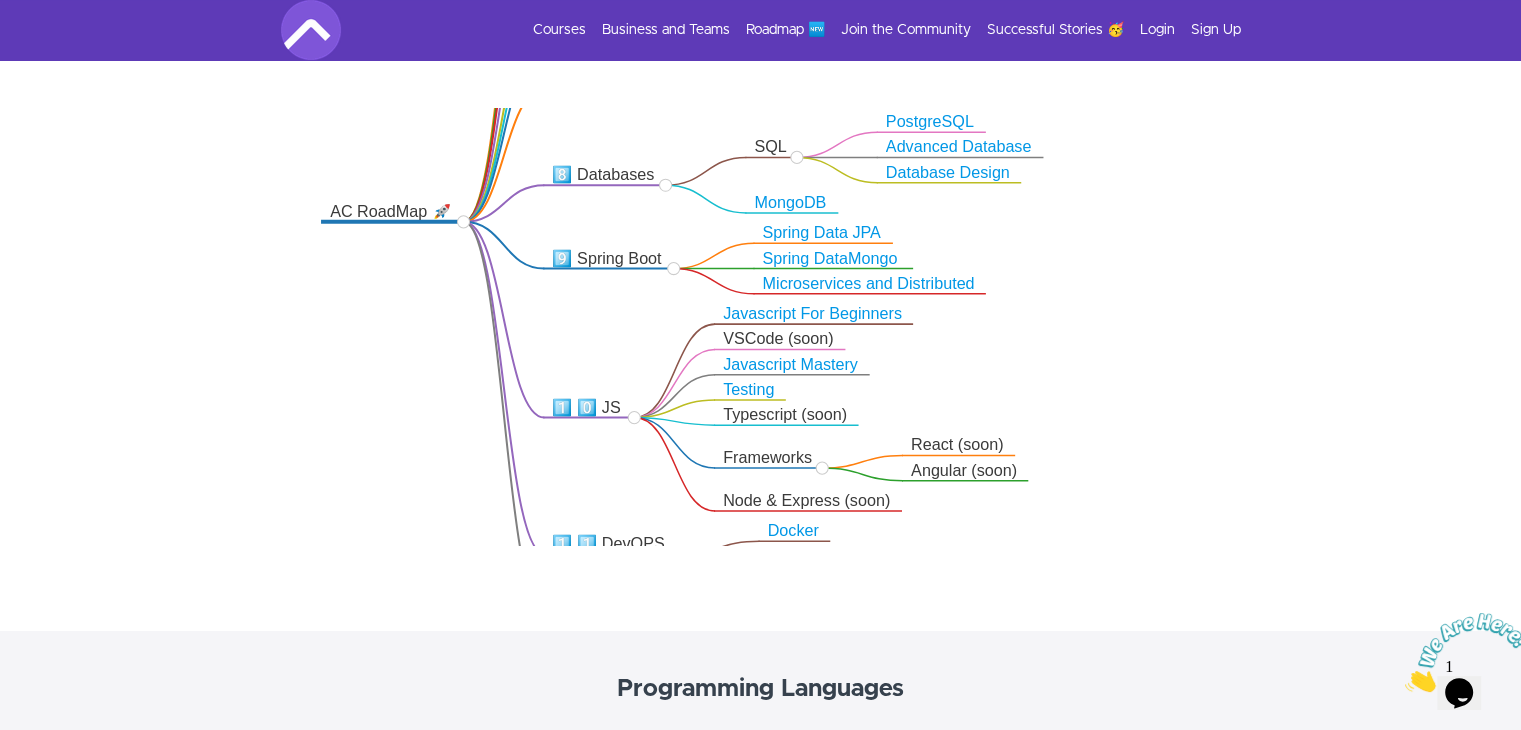 drag, startPoint x: 1091, startPoint y: 505, endPoint x: 1080, endPoint y: 201, distance: 304.19894 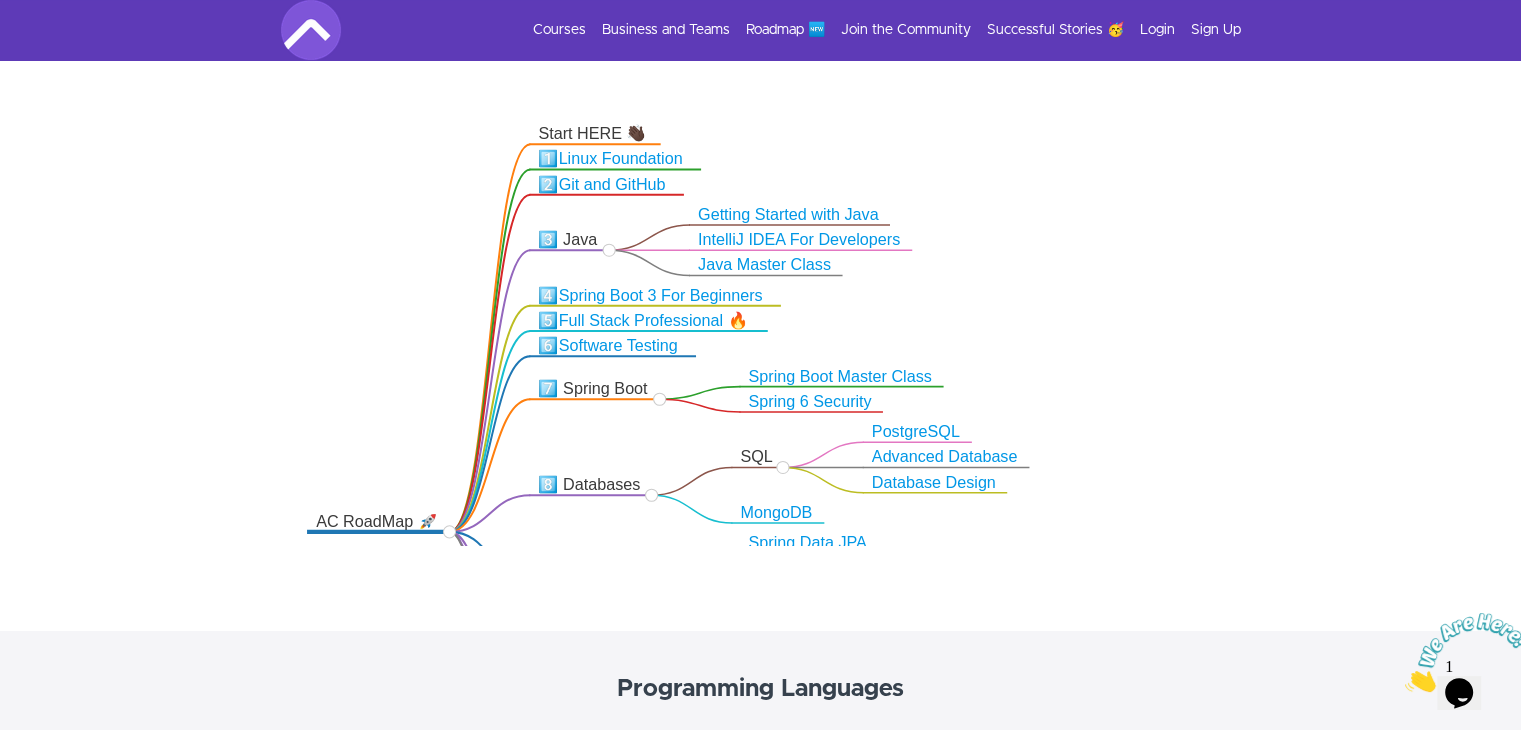 drag, startPoint x: 1089, startPoint y: 466, endPoint x: 1075, endPoint y: 776, distance: 310.31598 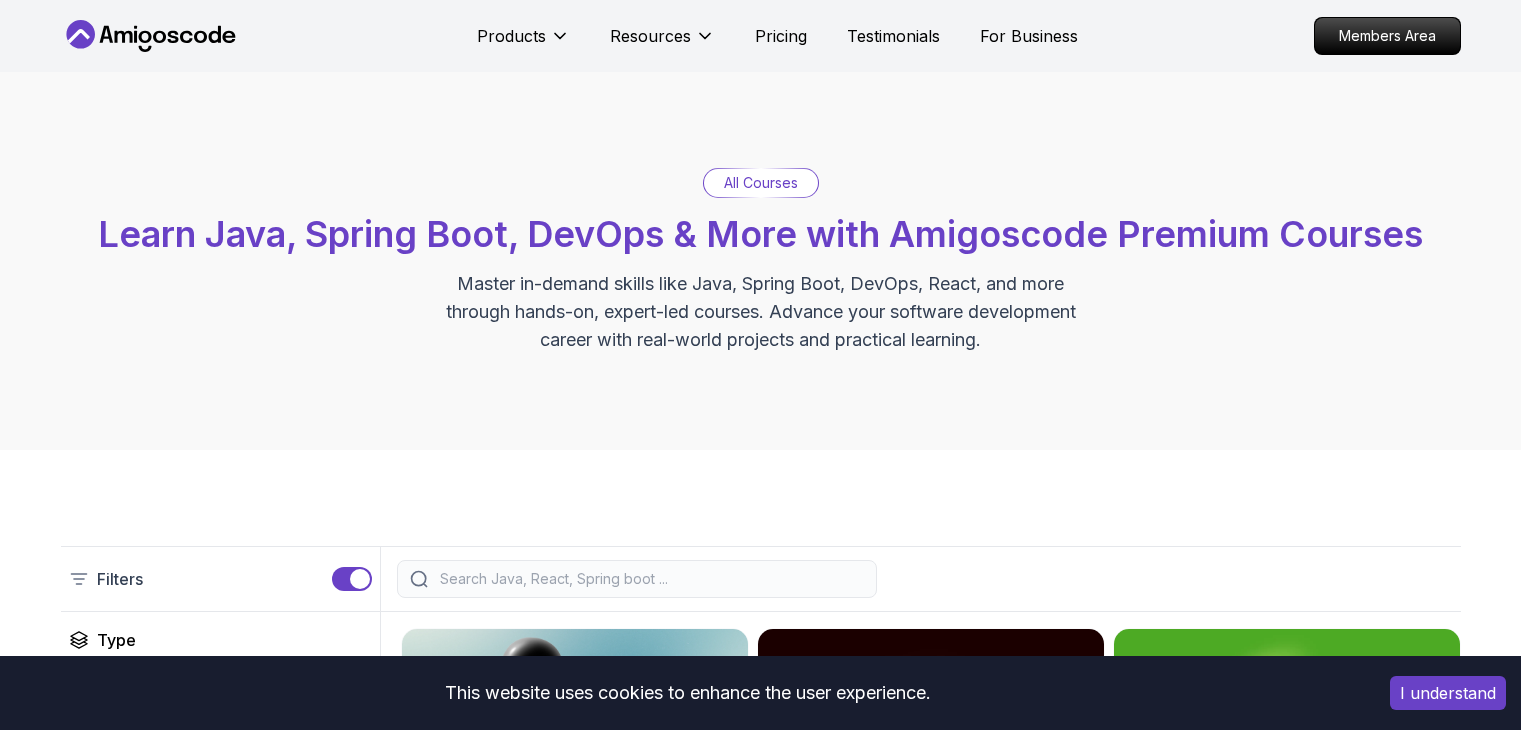scroll, scrollTop: 534, scrollLeft: 0, axis: vertical 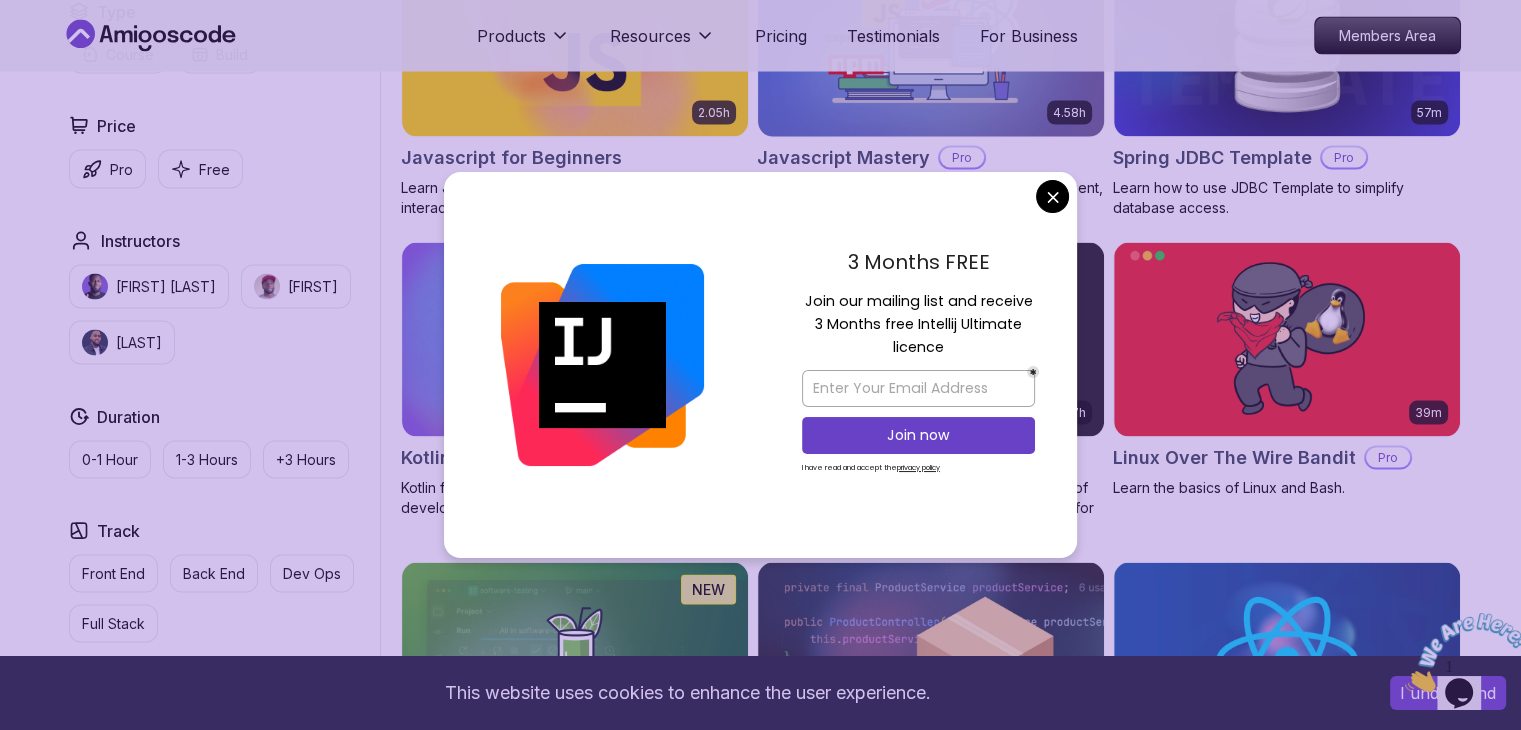 click on "This website uses cookies to enhance the user experience. I understand Products Resources Pricing Testimonials For Business Members Area Products Resources Pricing Testimonials For Business Members Area All Courses Learn Java, Spring Boot, DevOps & More with Amigoscode Premium Courses Master in-demand skills like Java, Spring Boot, DevOps, React, and more through hands-on, expert-led courses. Advance your software development career with real-world projects and practical learning. Filters Filters Type Course Build Price Pro Free Instructors Nelson Djalo Richard Abz Duration 0-1 Hour 1-3 Hours +3 Hours Track Front End Back End Dev Ops Full Stack Level Junior Mid-level Senior" at bounding box center [760, -468] 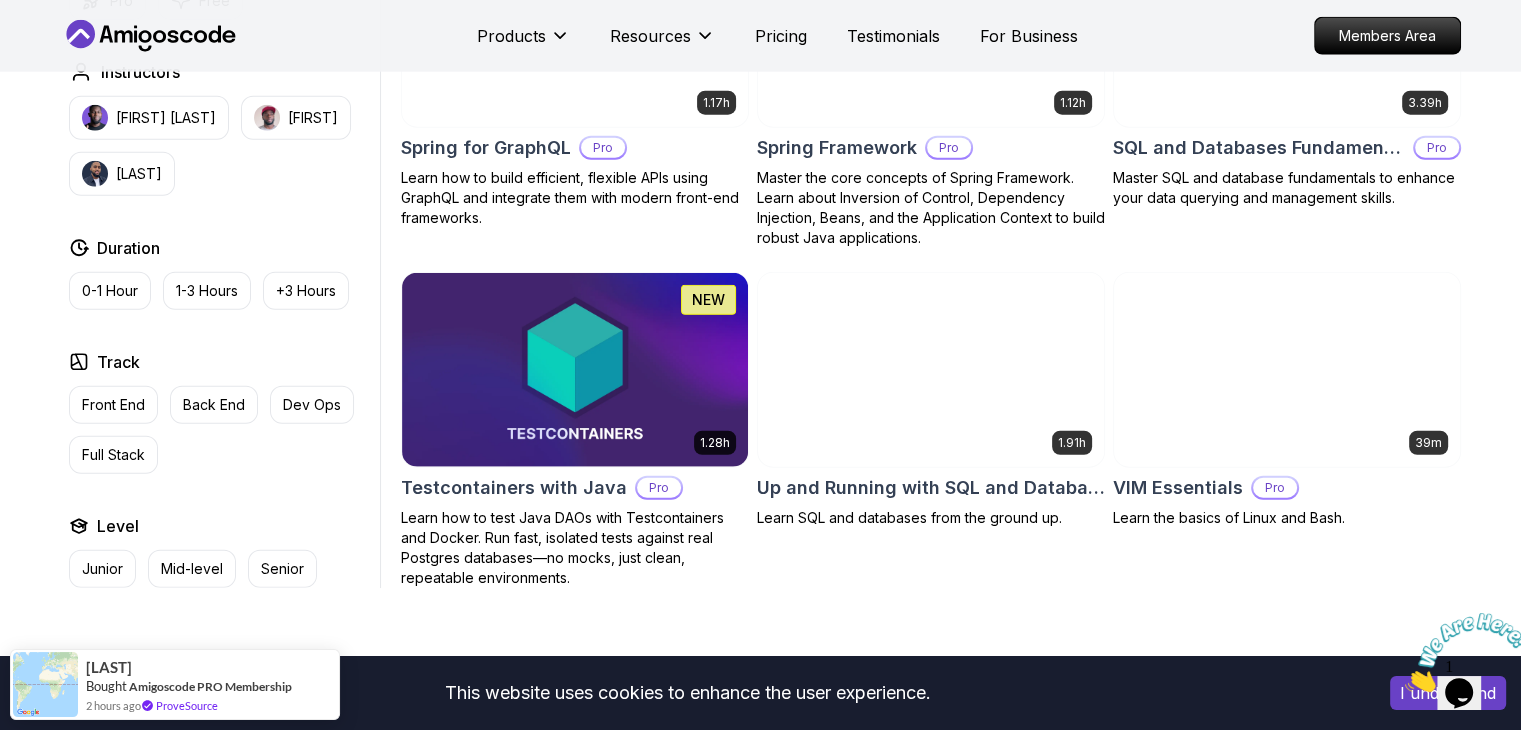 scroll, scrollTop: 5302, scrollLeft: 0, axis: vertical 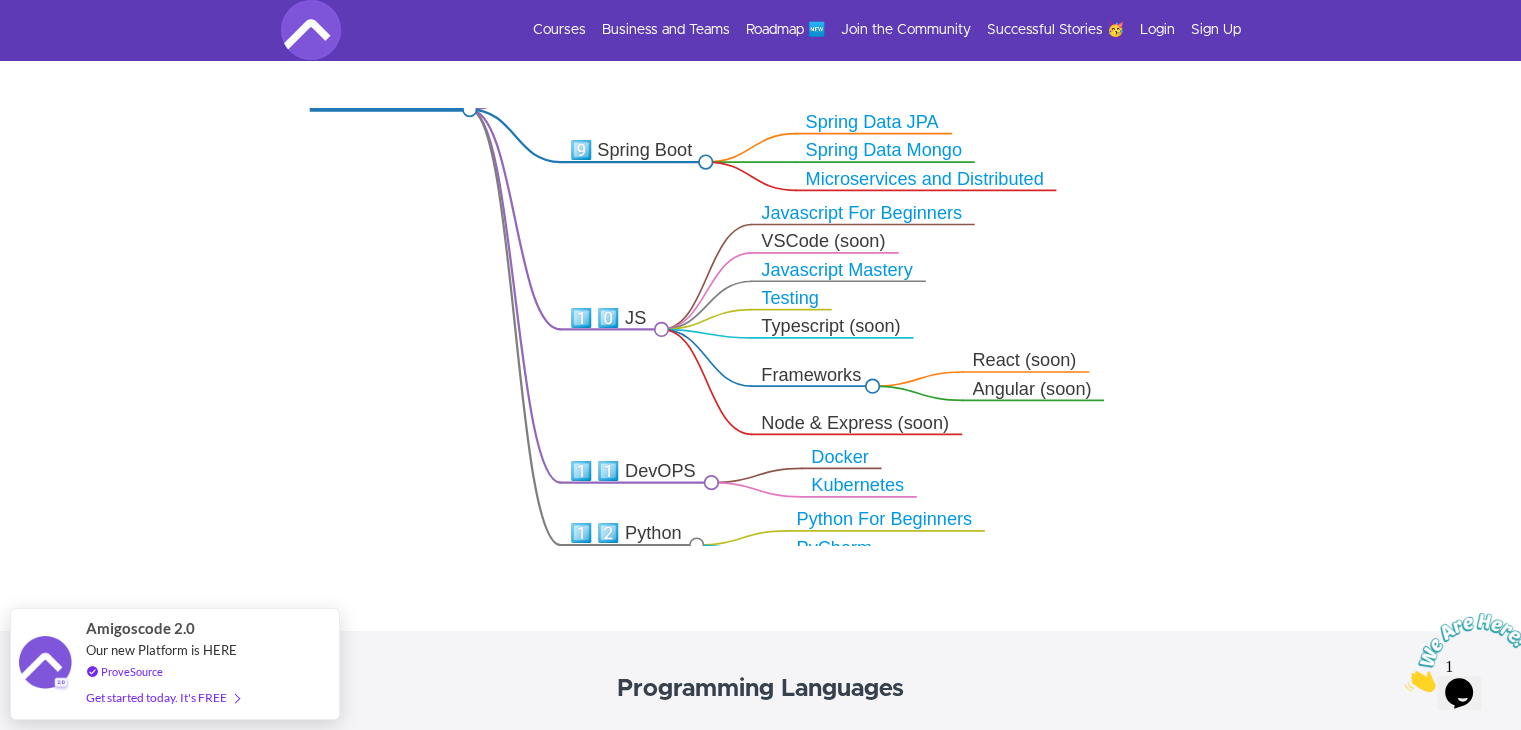 click on ".markmap{font:300 16px/20px sans-serif}.markmap-link{fill:none}.markmap-node>circle{cursor:pointer}.markmap-foreign{display:inline-block}.markmap-foreign a{color:#0097e6}.markmap-foreign a:hover{color:#00a8ff}.markmap-foreign code{background-color:#f0f0f0;border-radius:2px;color:#555;font-size:calc(1em - 2px)}.markmap-foreign :not(pre)>code{padding:.2em .4em}.markmap-foreign del{text-decoration:line-through}.markmap-foreign em{font-style:italic}.markmap-foreign strong{font-weight:bolder}.markmap-foreign mark{background:#ffeaa7}.markmap-foreign pre,.markmap-foreign pre[class*=language-]{margin:0;padding:.2em .4em} Angular (soon) React (soon) Database Design Advanced Database PostgreSQL PyCharm Python For Beginners Kubernetes Docker Node & Express (soon) Frameworks Typescript (soon) Testing Javascript Mastery VSCode (soon) Javascript For Beginners Microservices and Distributed Spring Data Mongo Spring Data JPA MongoDB SQL Spring 6 Security Spring Boot Master Class Java Master Class IntelliJ IDEA For Developers" 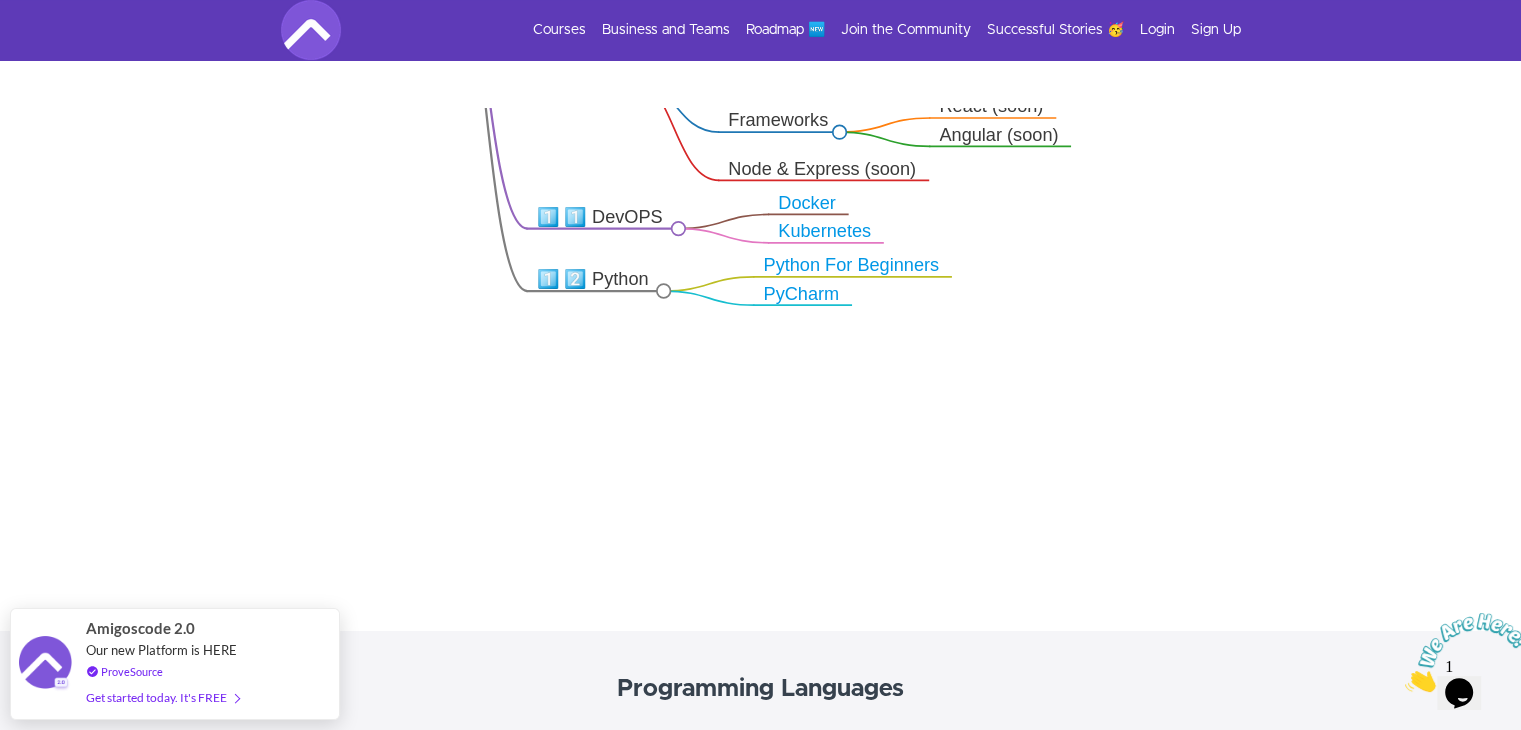 drag, startPoint x: 746, startPoint y: 501, endPoint x: 712, endPoint y: 249, distance: 254.28331 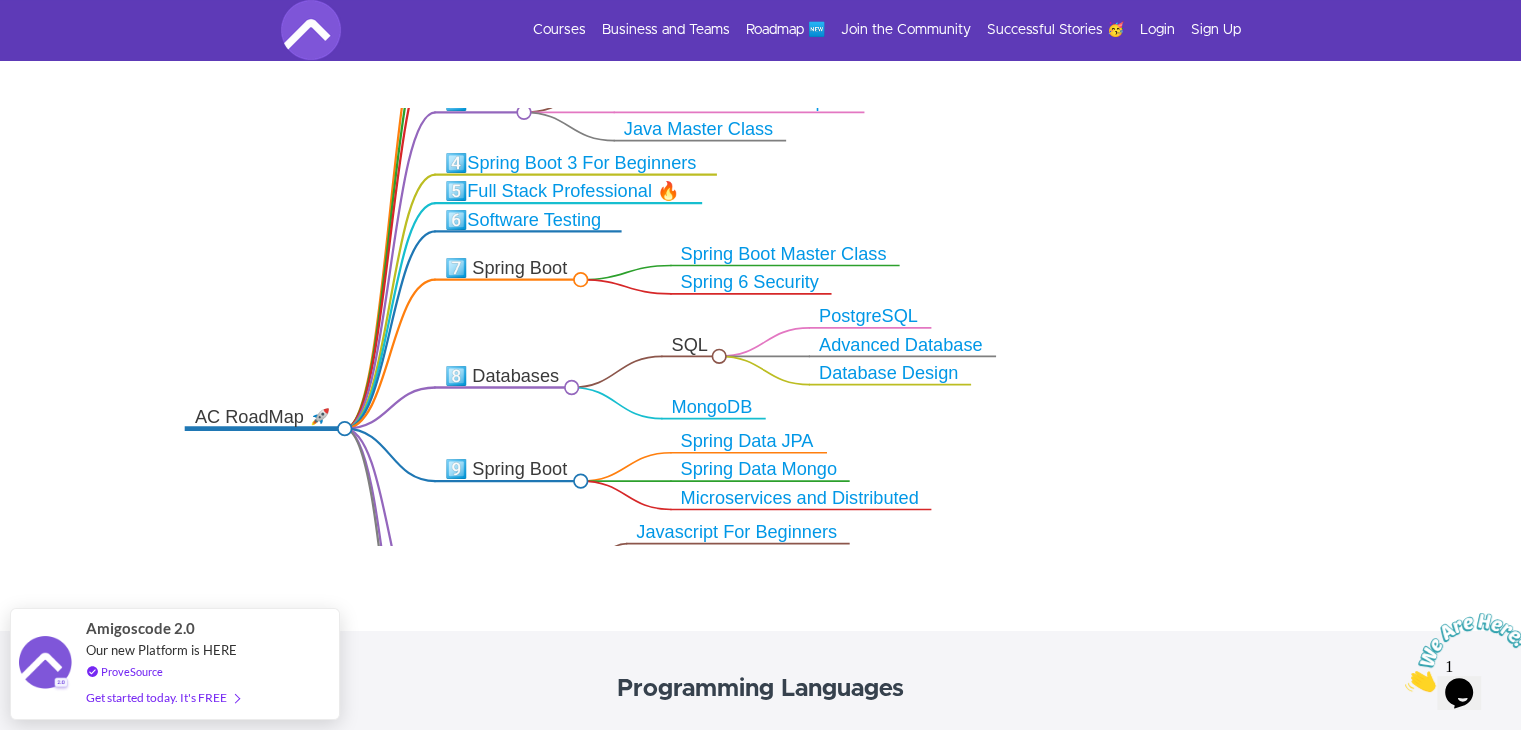 drag, startPoint x: 991, startPoint y: 205, endPoint x: 900, endPoint y: 776, distance: 578.2059 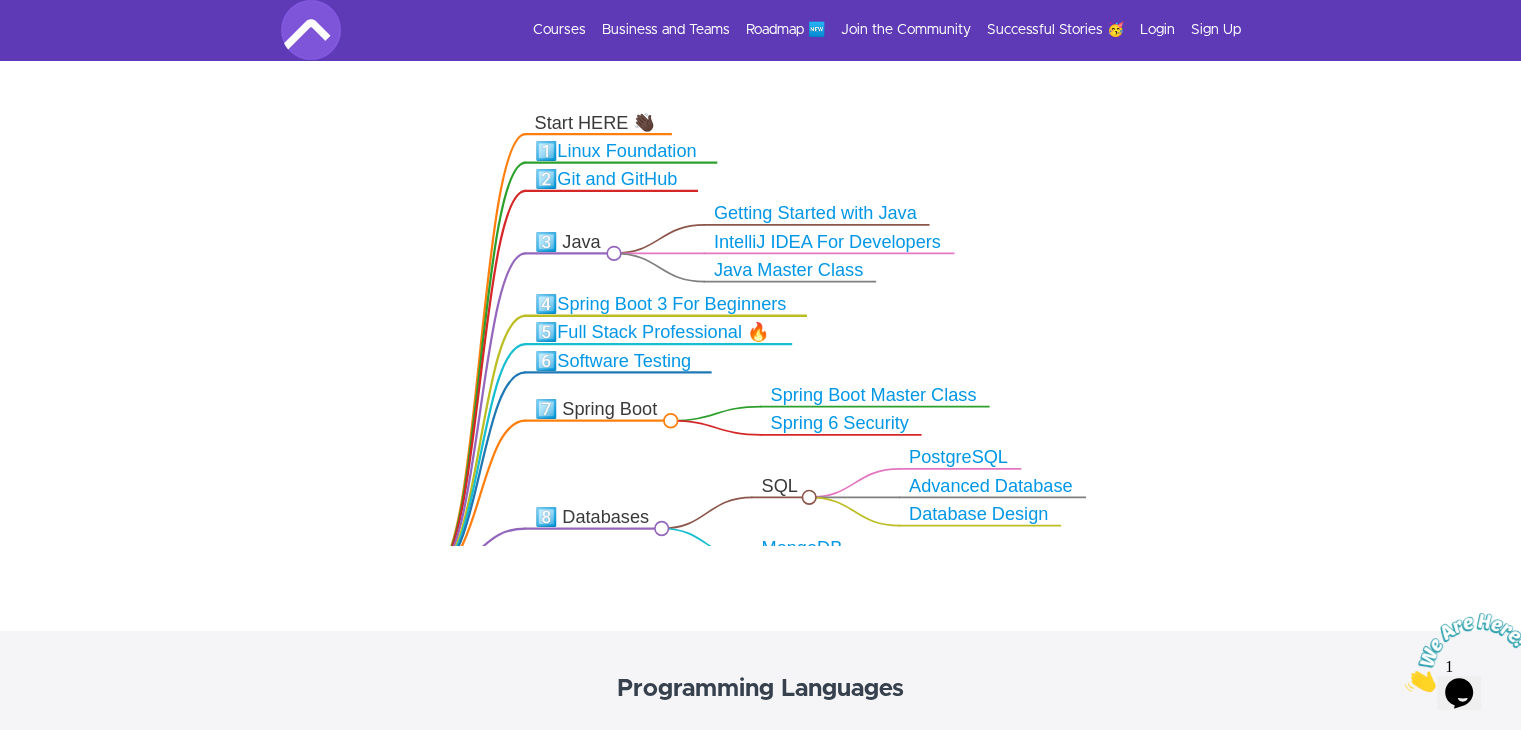 drag, startPoint x: 908, startPoint y: 254, endPoint x: 998, endPoint y: 395, distance: 167.27522 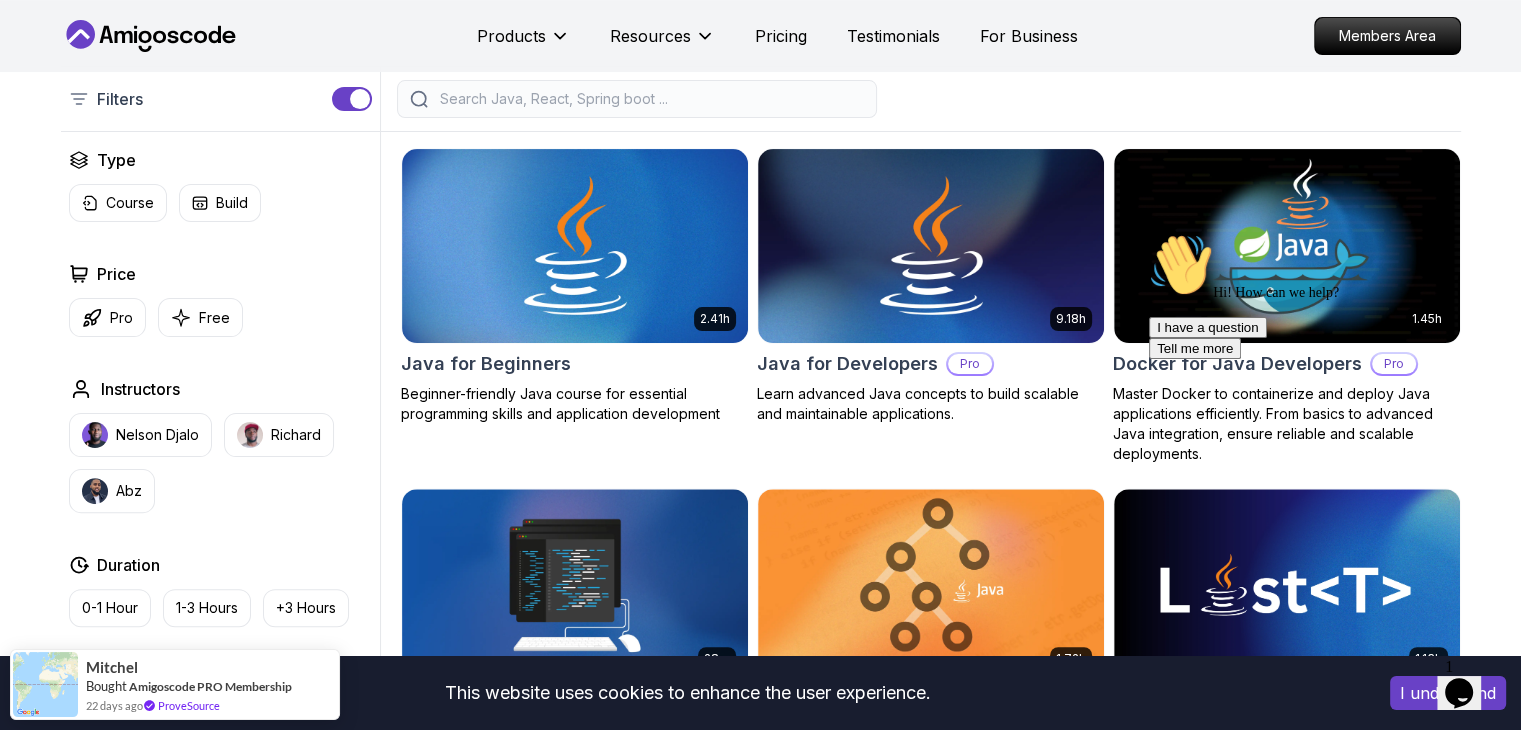 scroll, scrollTop: 0, scrollLeft: 0, axis: both 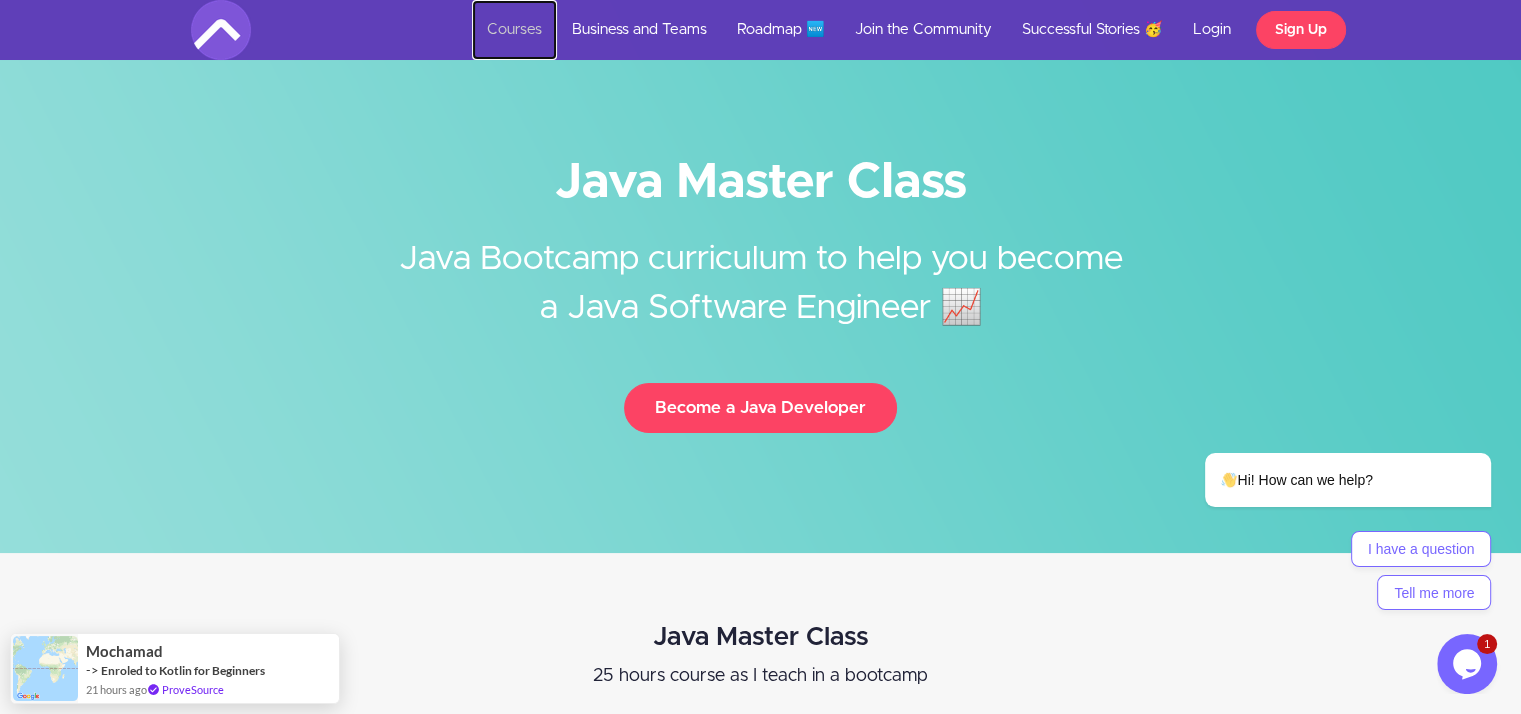 click on "Courses" at bounding box center (514, 30) 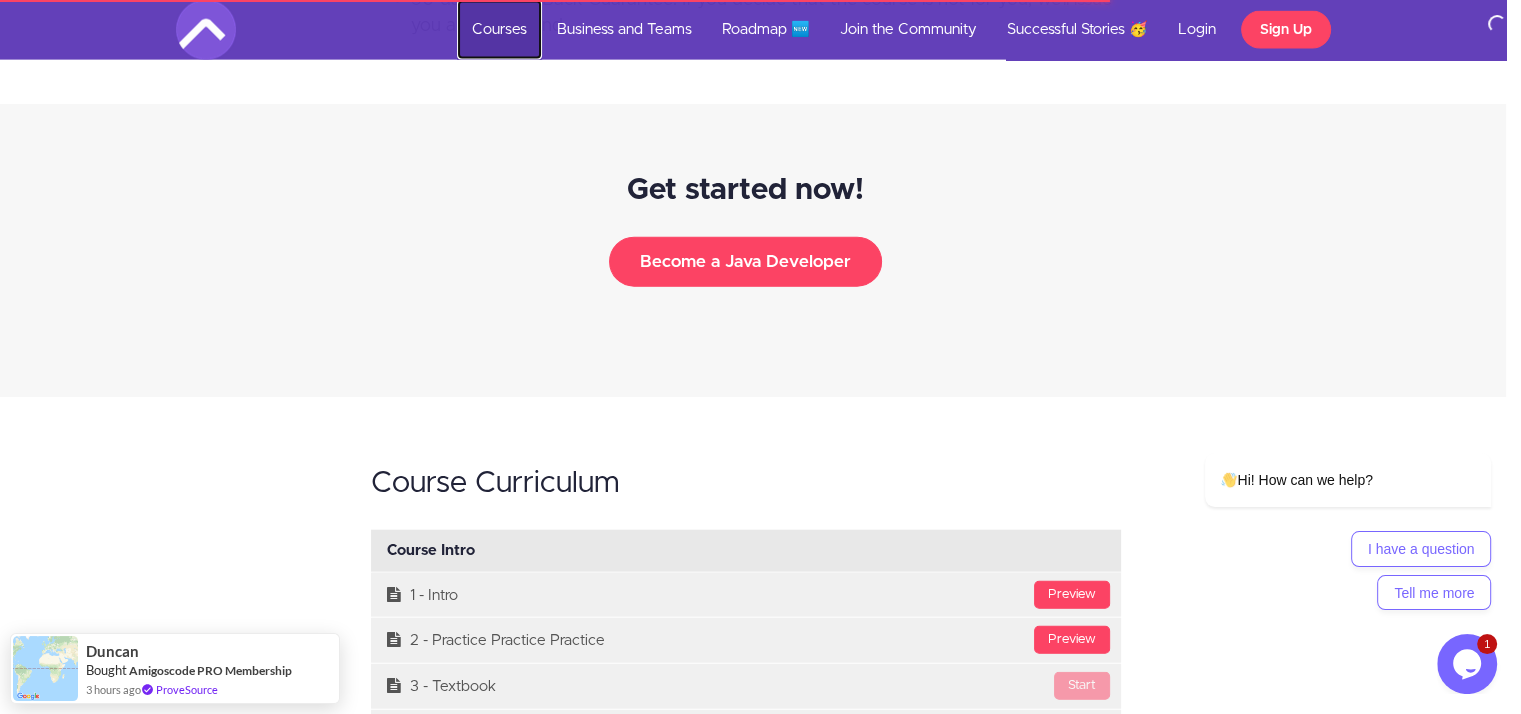 scroll, scrollTop: 5158, scrollLeft: 15, axis: both 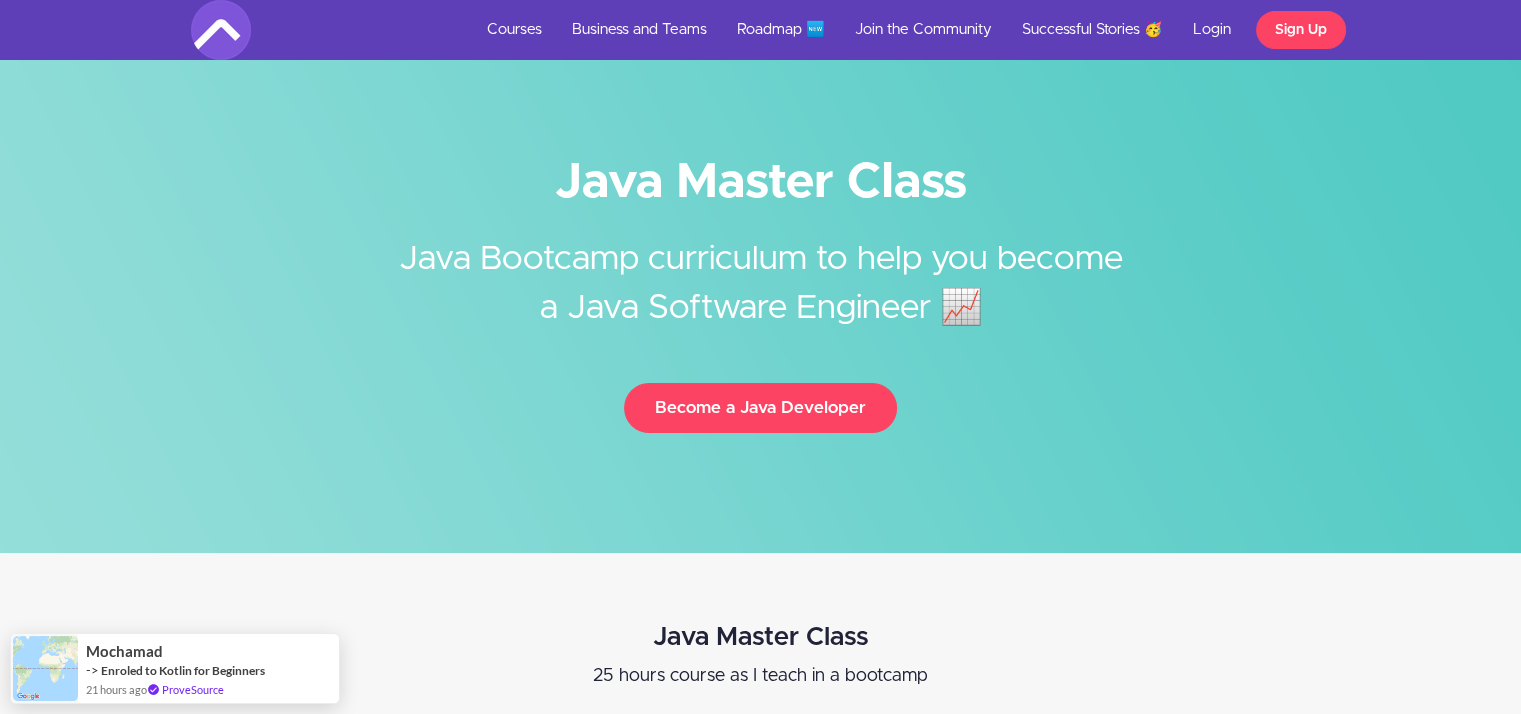click on "Java Master Class" at bounding box center [760, 637] 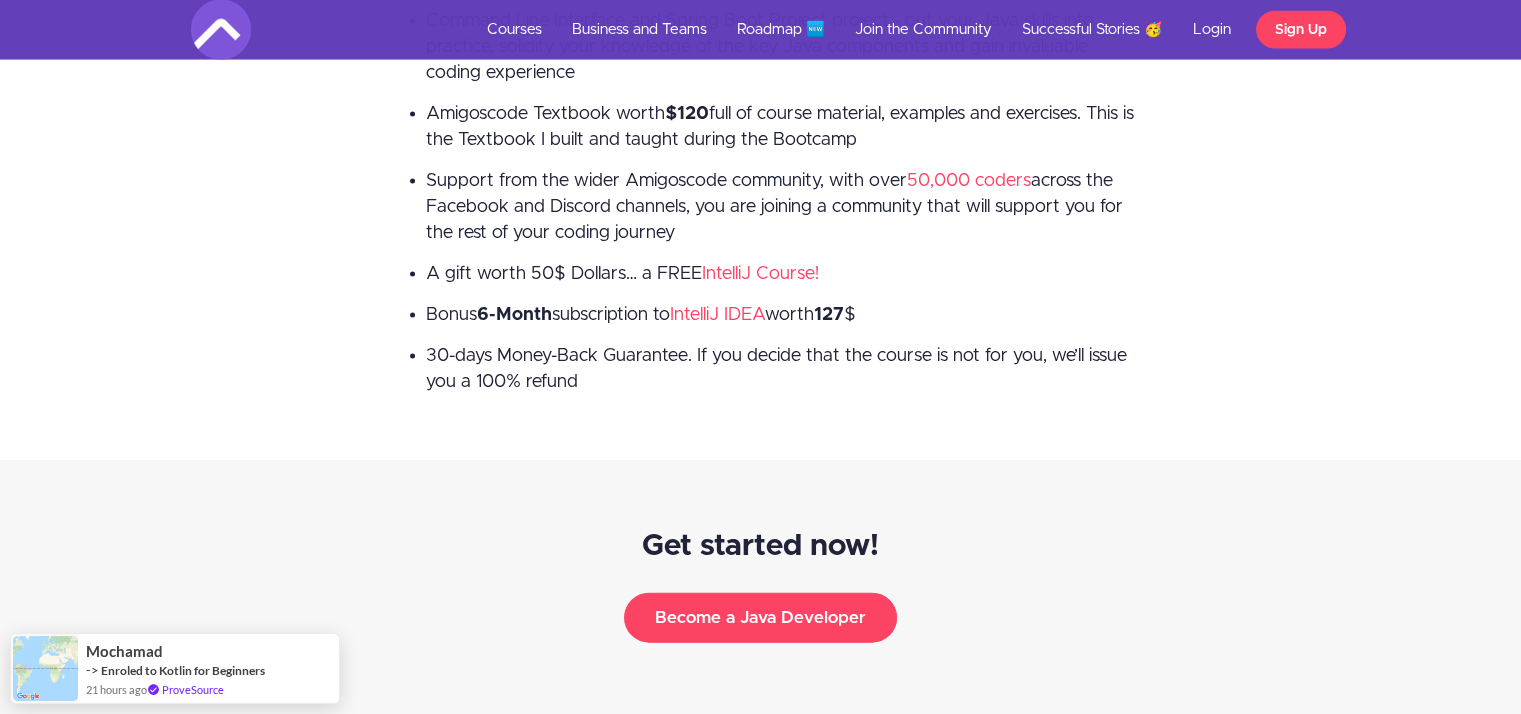 scroll, scrollTop: 4500, scrollLeft: 0, axis: vertical 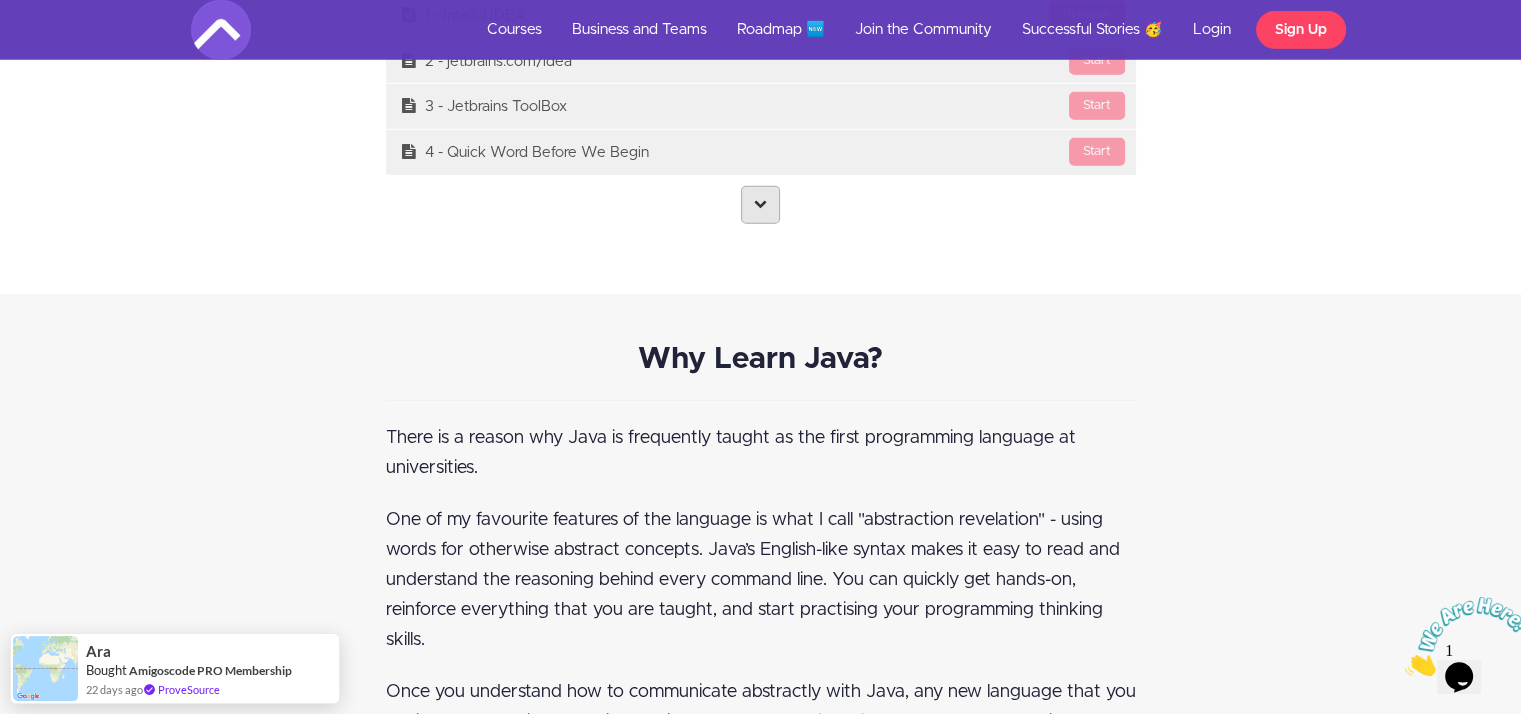 click at bounding box center [760, 205] 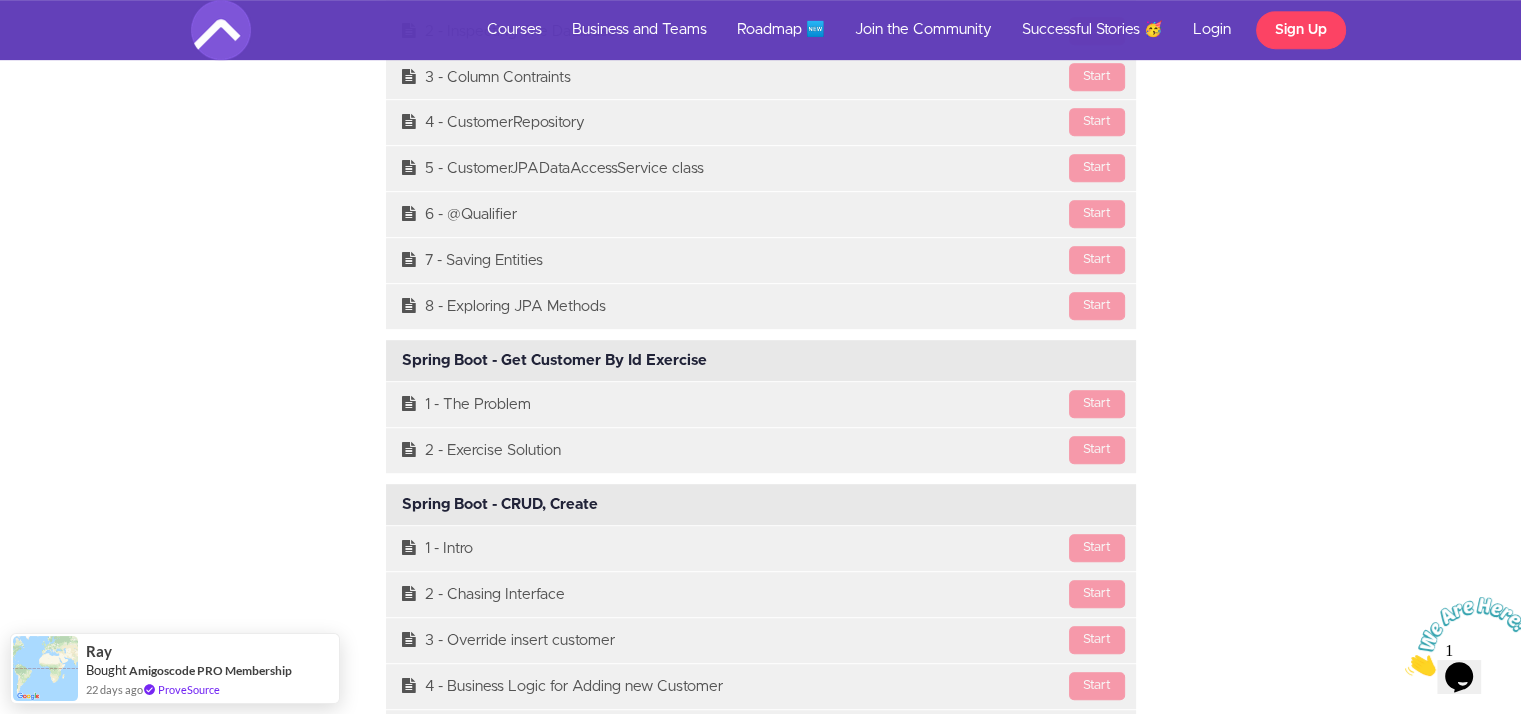 scroll, scrollTop: 23947, scrollLeft: 0, axis: vertical 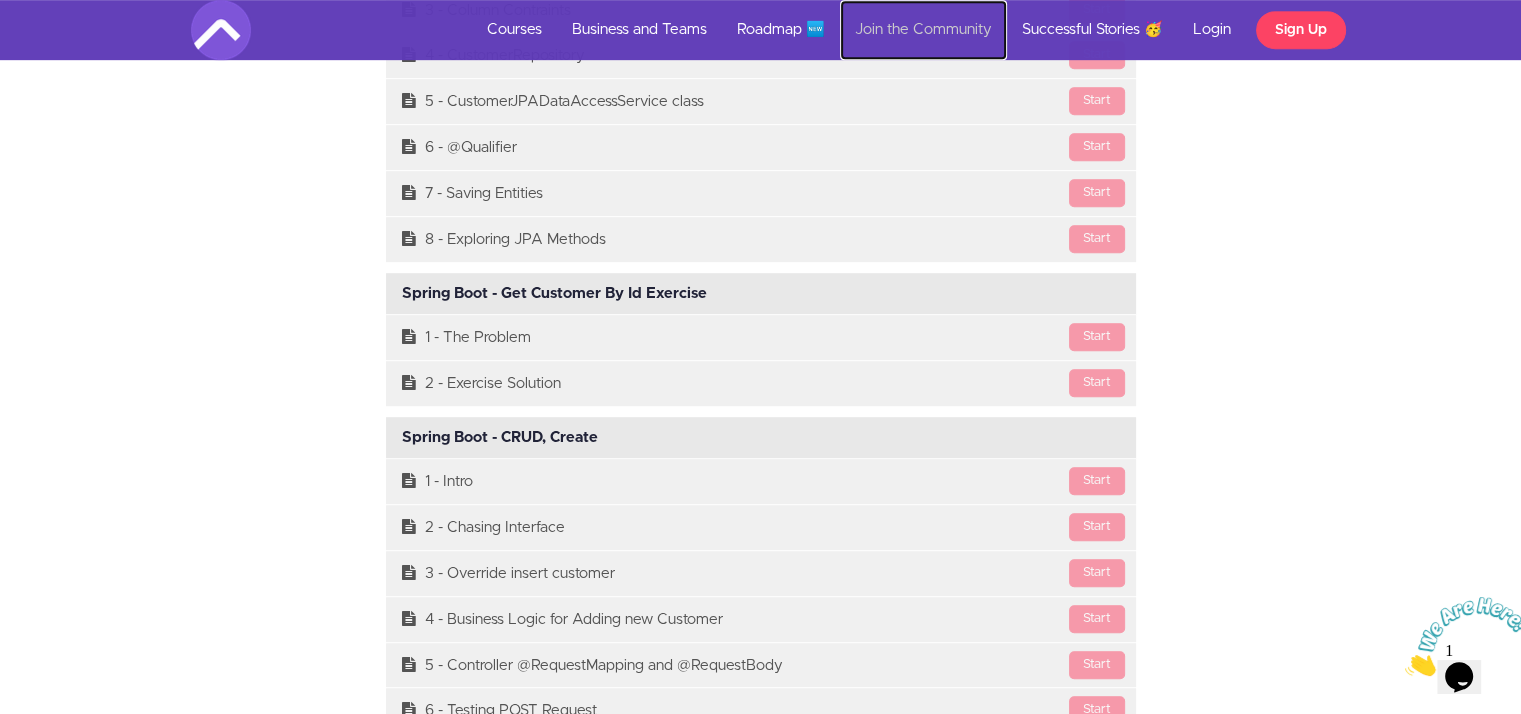 click on "Join the Community" at bounding box center (923, 30) 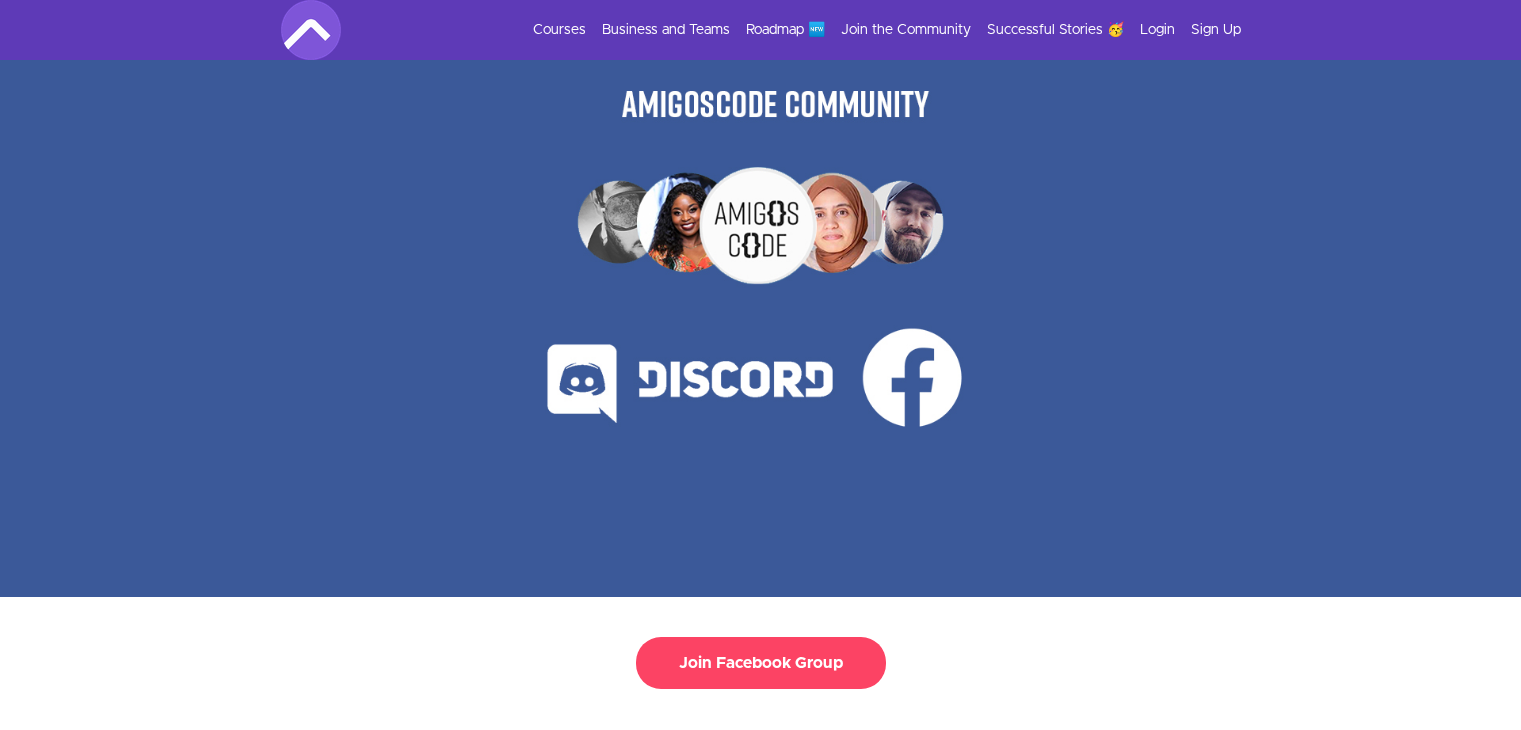 scroll, scrollTop: 0, scrollLeft: 0, axis: both 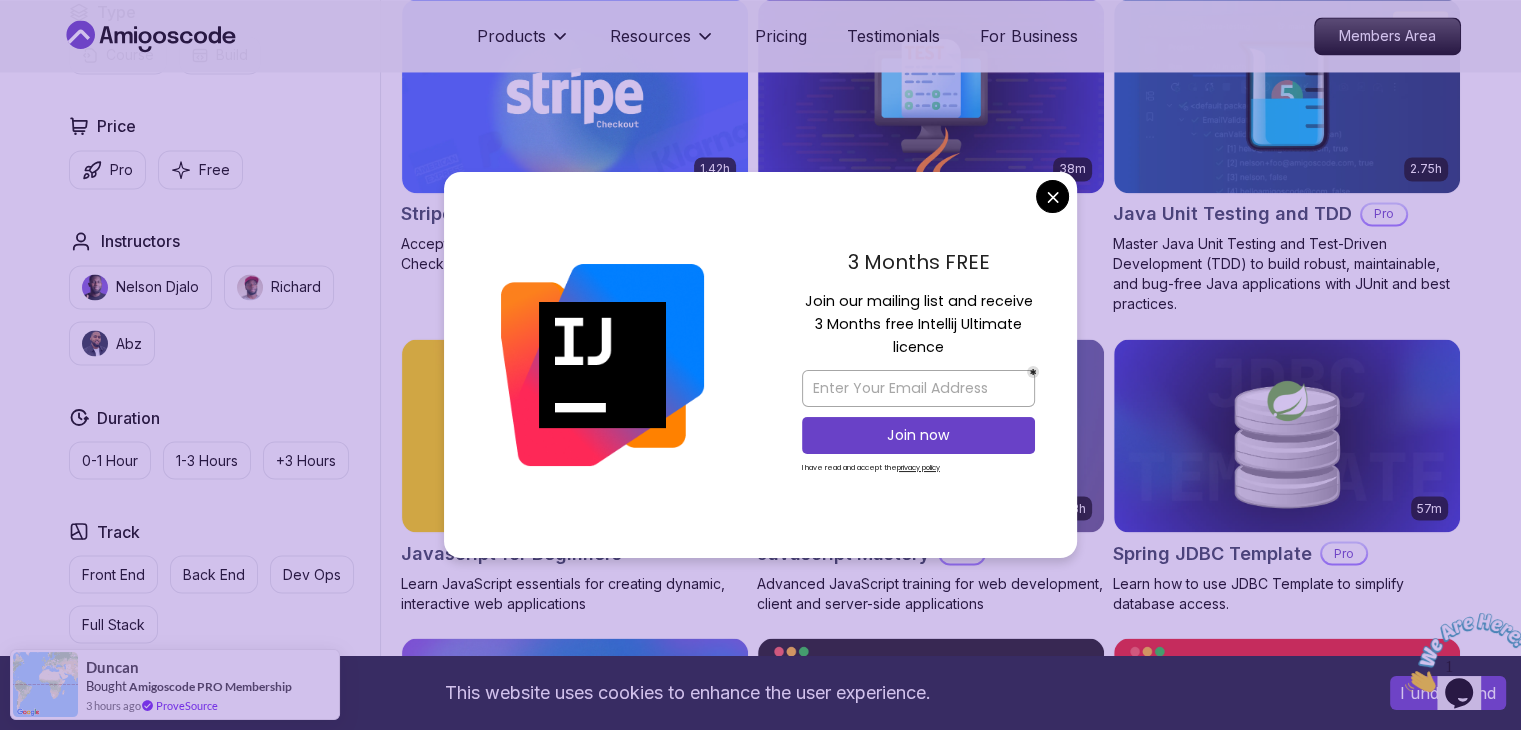click on "[DURATION] FREE Join our mailing list and receive [DURATION] free Intellij Ultimate licence Join now I have read and accept the privacy policy" at bounding box center (918, 365) 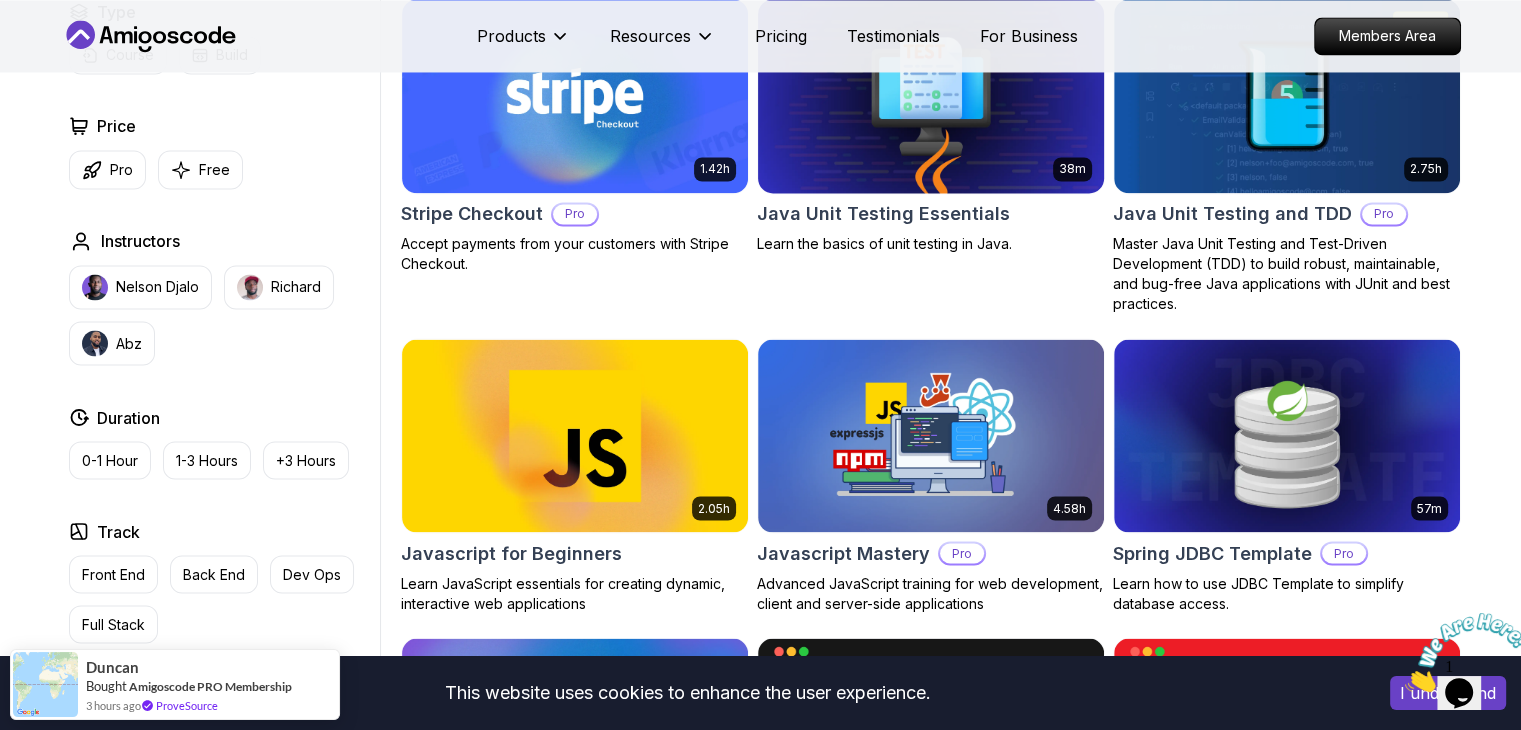click on "This website uses cookies to enhance the user experience. I understand Products Resources Pricing Testimonials For Business Members Area Products Resources Pricing Testimonials For Business Members Area All Courses Learn Java, Spring Boot, DevOps & More with Amigoscode Premium Courses Master in-demand skills like Java, Spring Boot, DevOps, React, and more through hands-on, expert-led courses. Advance your software development career with real-world projects and practical learning. Filters Filters Type Course Build Price Pro Free Instructors Nelson Djalo Richard Abz Duration 0-1 Hour 1-3 Hours +3 Hours Track Front End Back End Dev Ops Full Stack Level Junior Mid-level Senior" at bounding box center [760, -73] 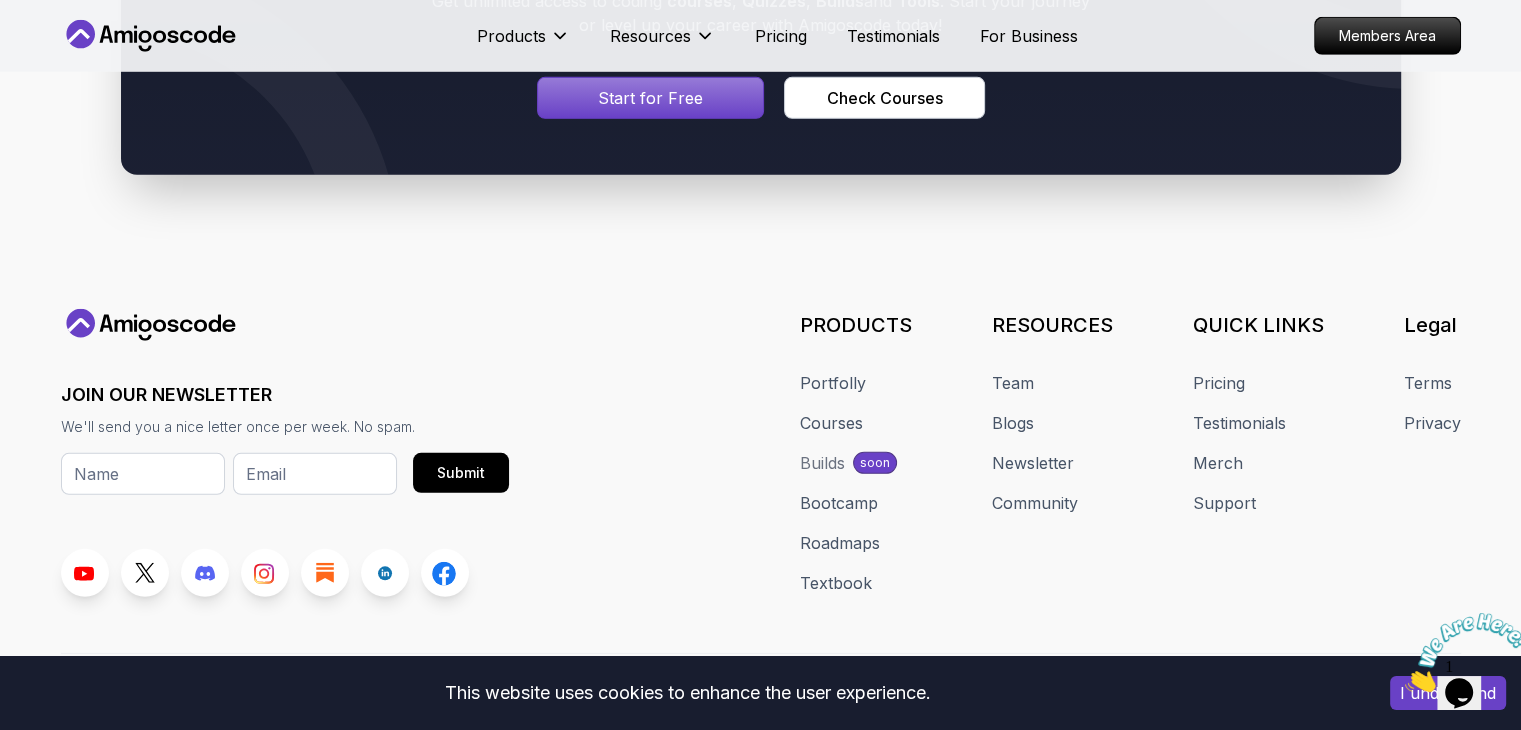 scroll, scrollTop: 6060, scrollLeft: 0, axis: vertical 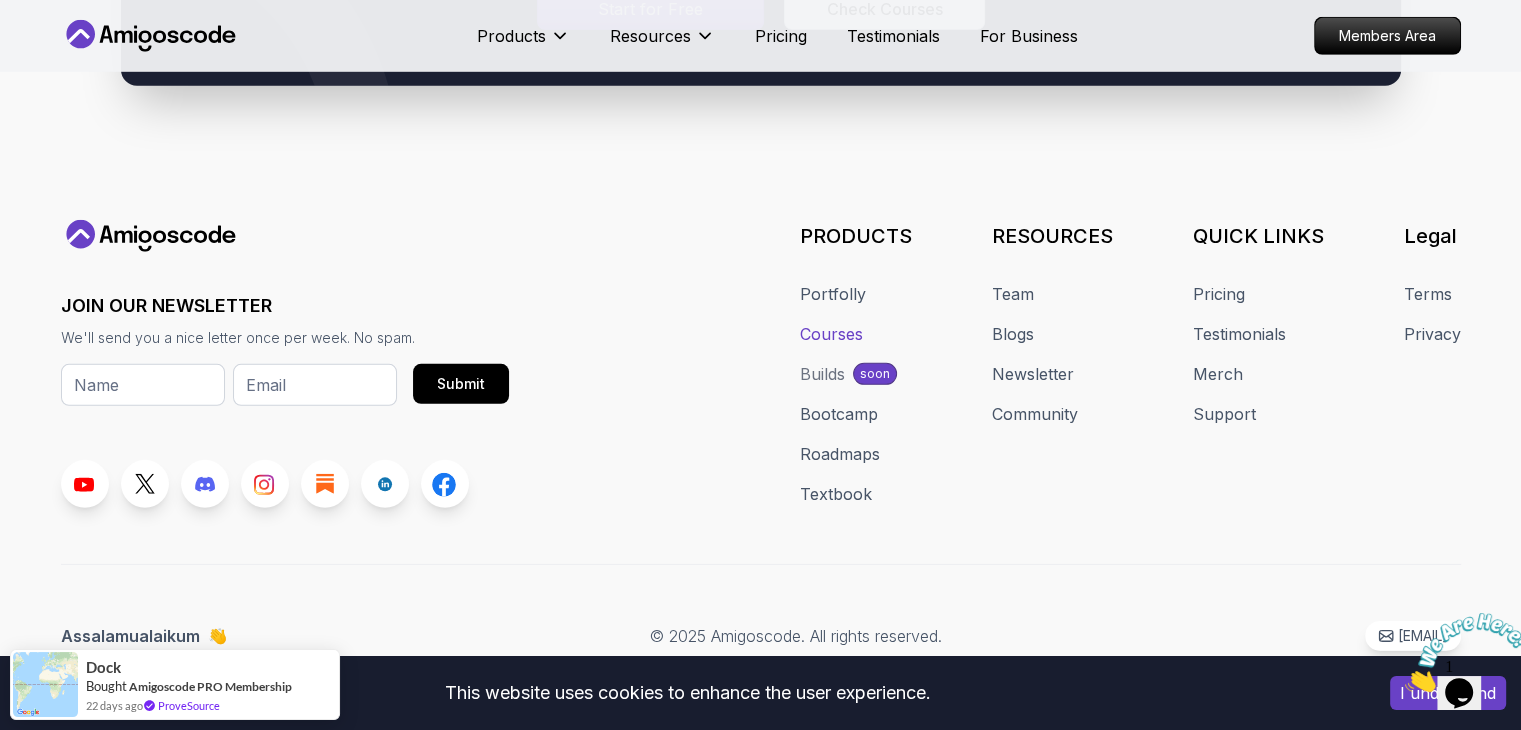 click on "Courses" at bounding box center [831, 334] 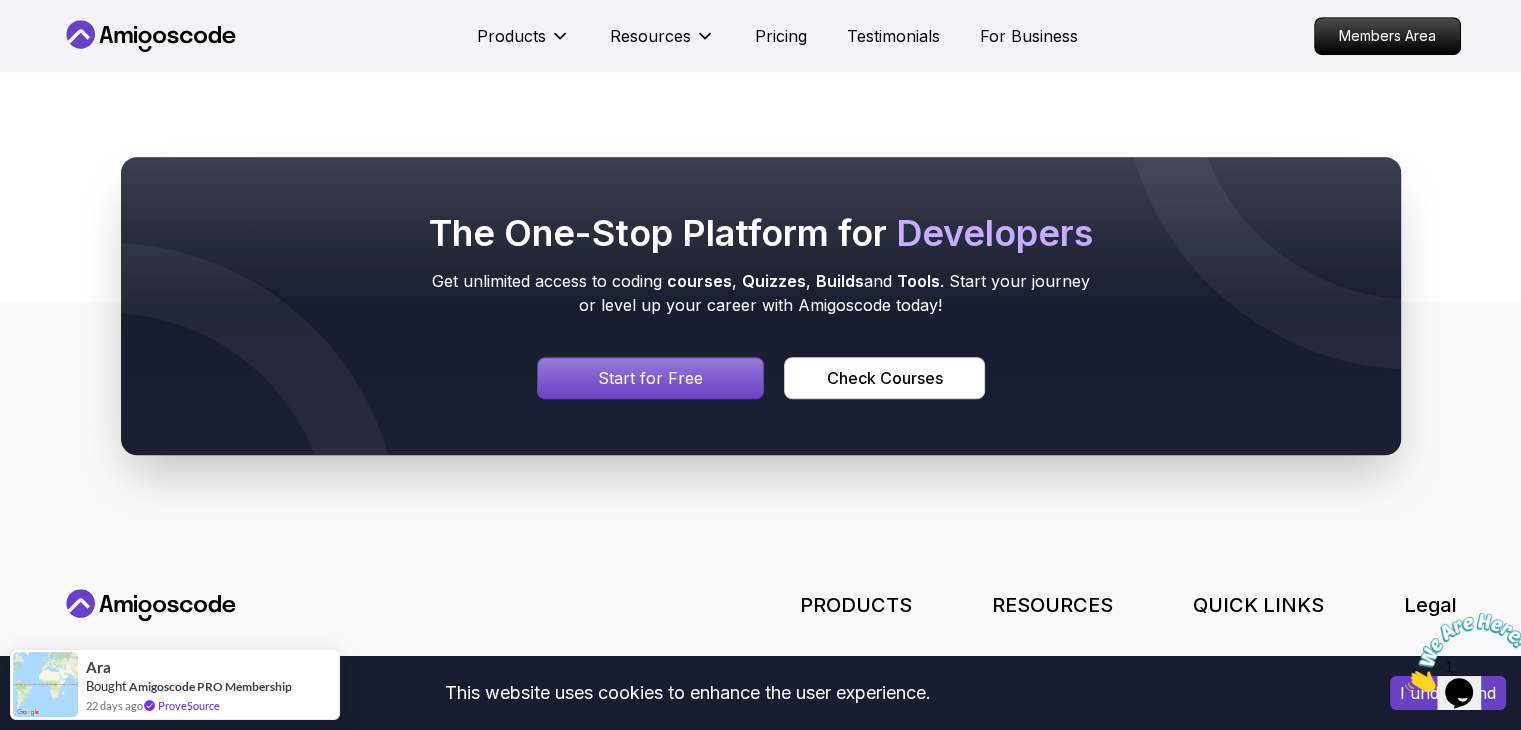 scroll, scrollTop: 9215, scrollLeft: 0, axis: vertical 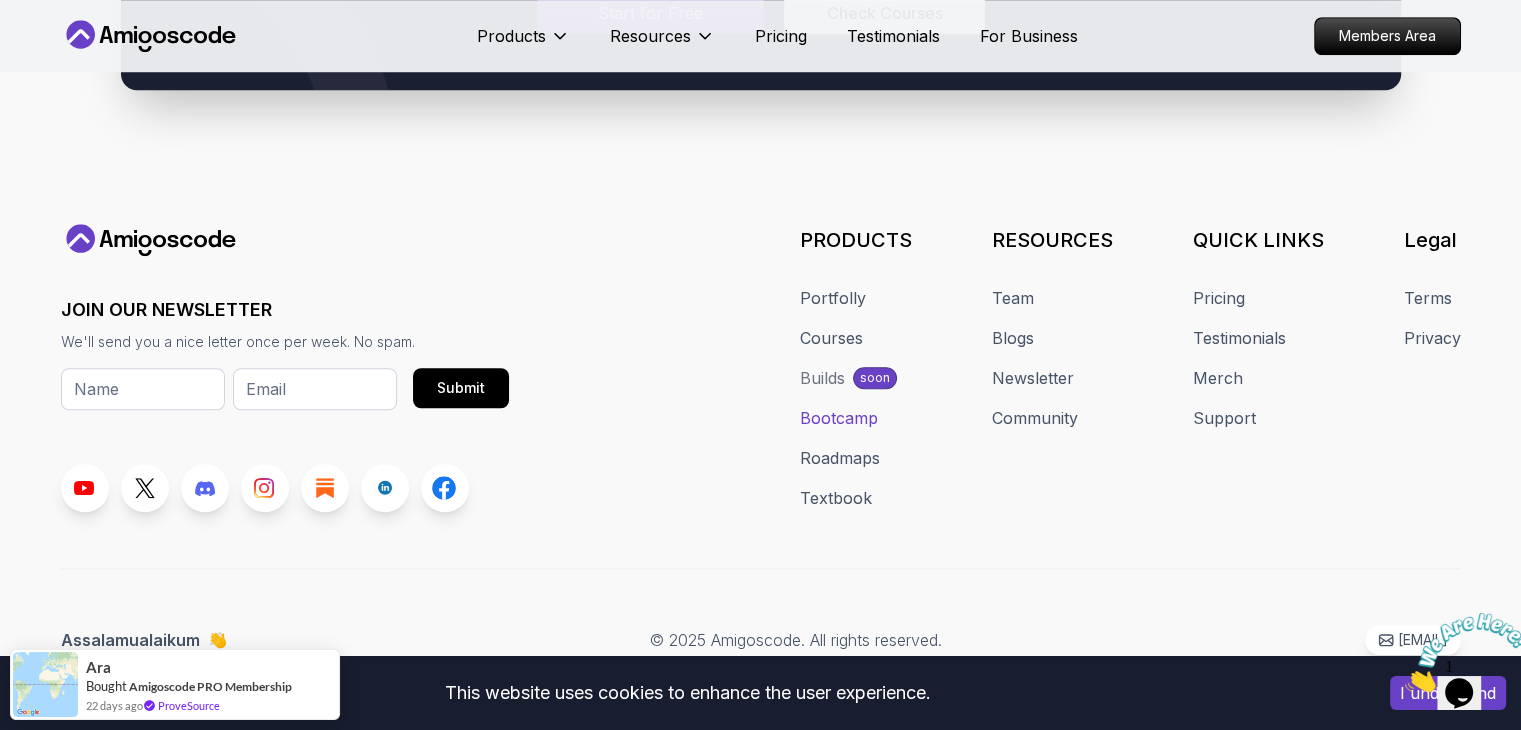 click on "Bootcamp" at bounding box center [839, 418] 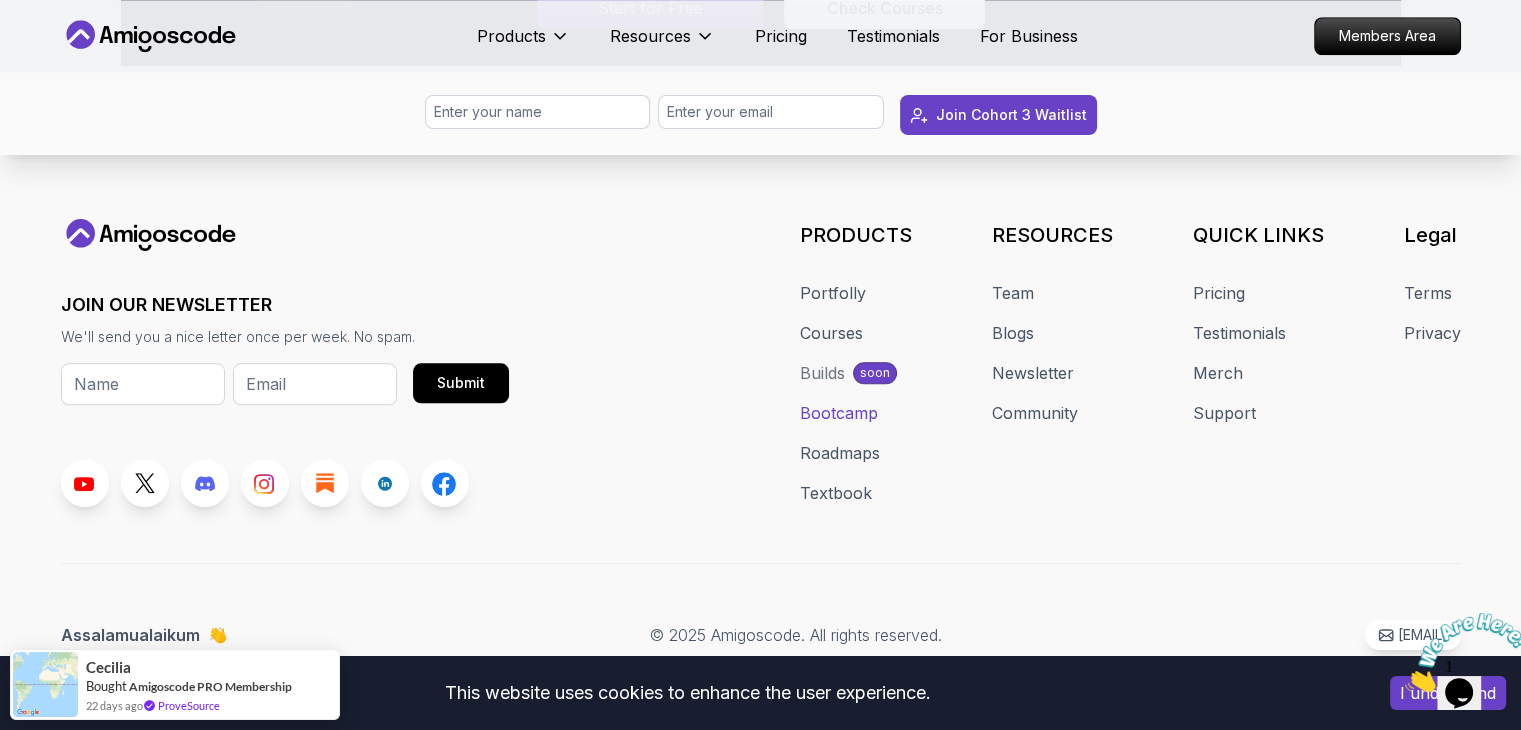 scroll, scrollTop: 9798, scrollLeft: 0, axis: vertical 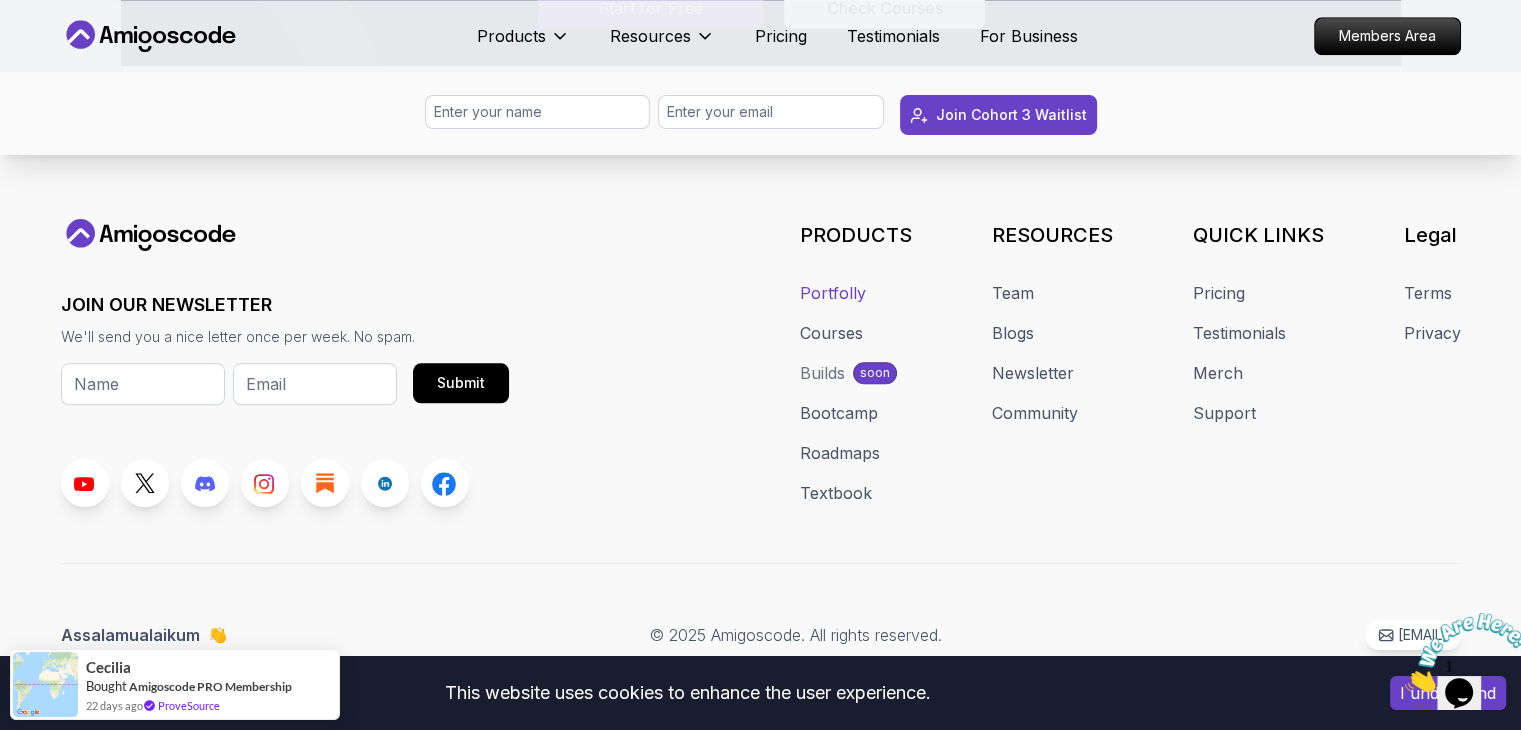 click on "Portfolly" at bounding box center [833, 293] 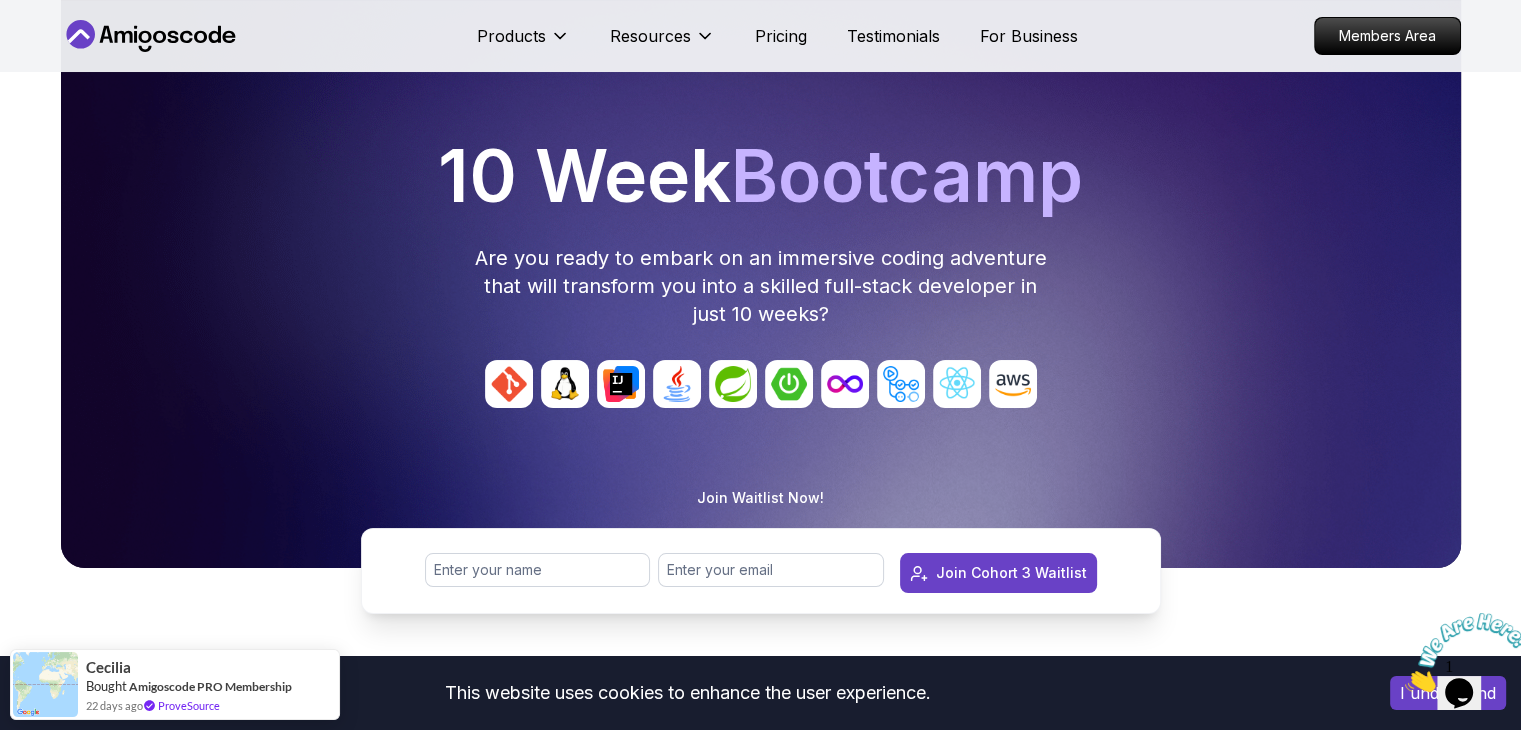 scroll, scrollTop: 0, scrollLeft: 0, axis: both 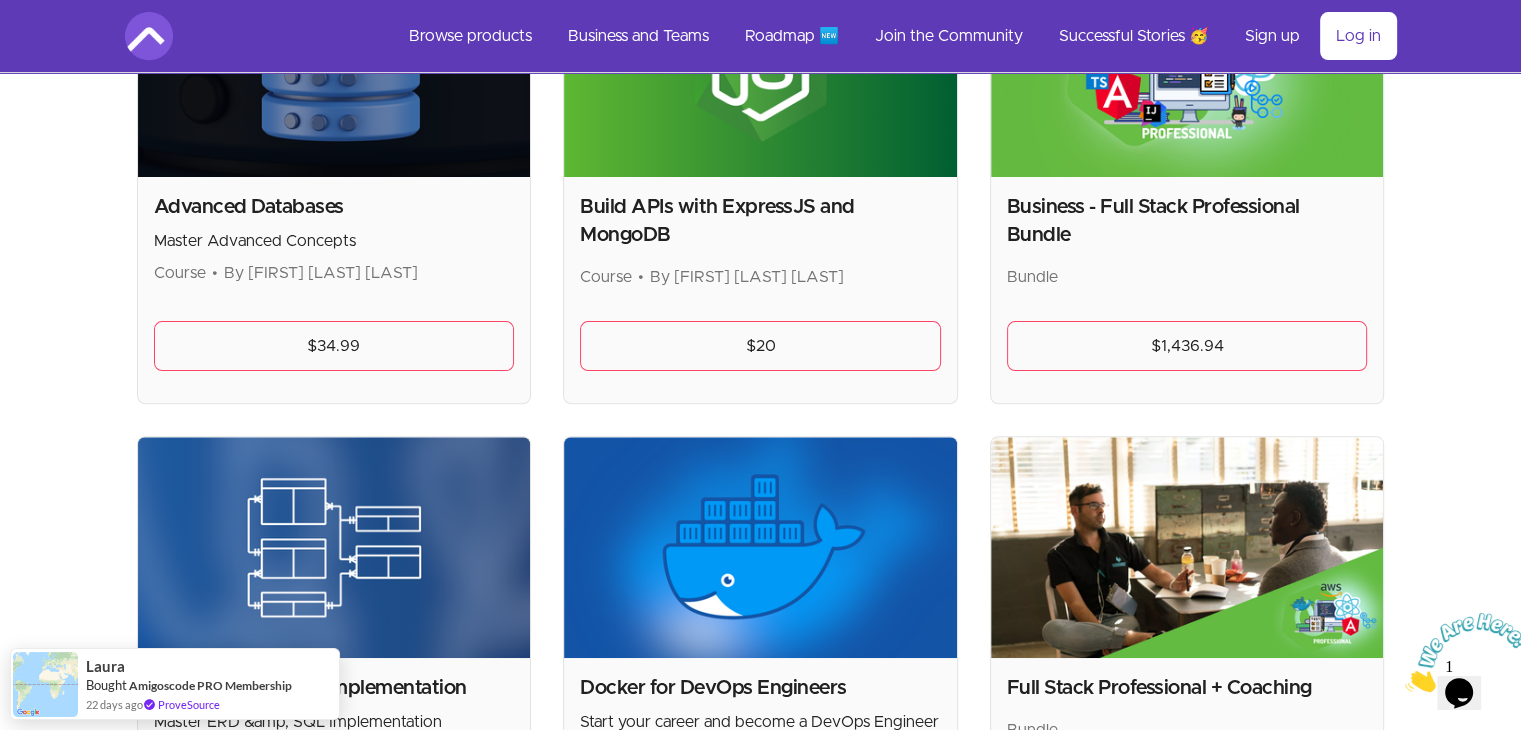 click on "Business - Full Stack Professional Bundle" at bounding box center (1187, 221) 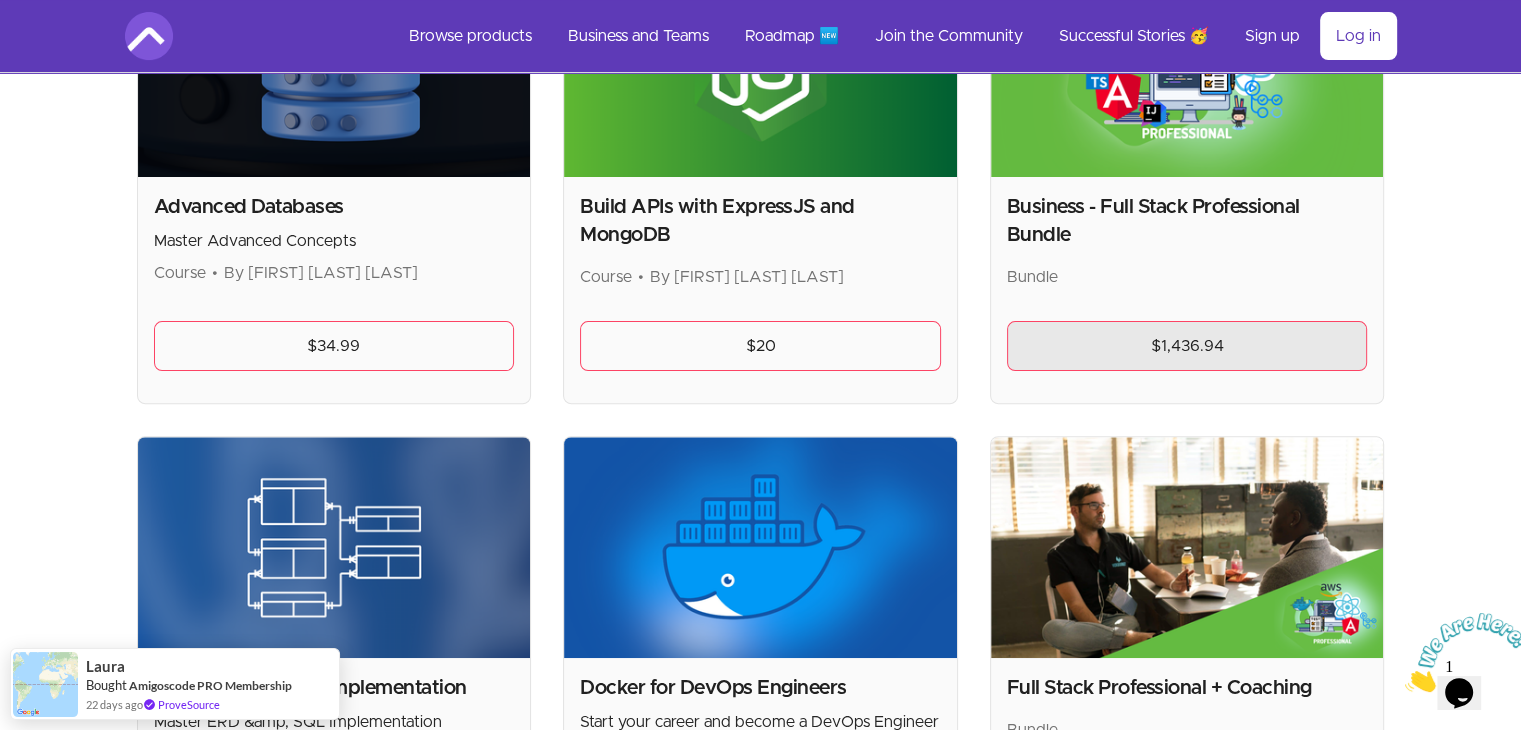 click on "$1,436.94" at bounding box center [1187, 346] 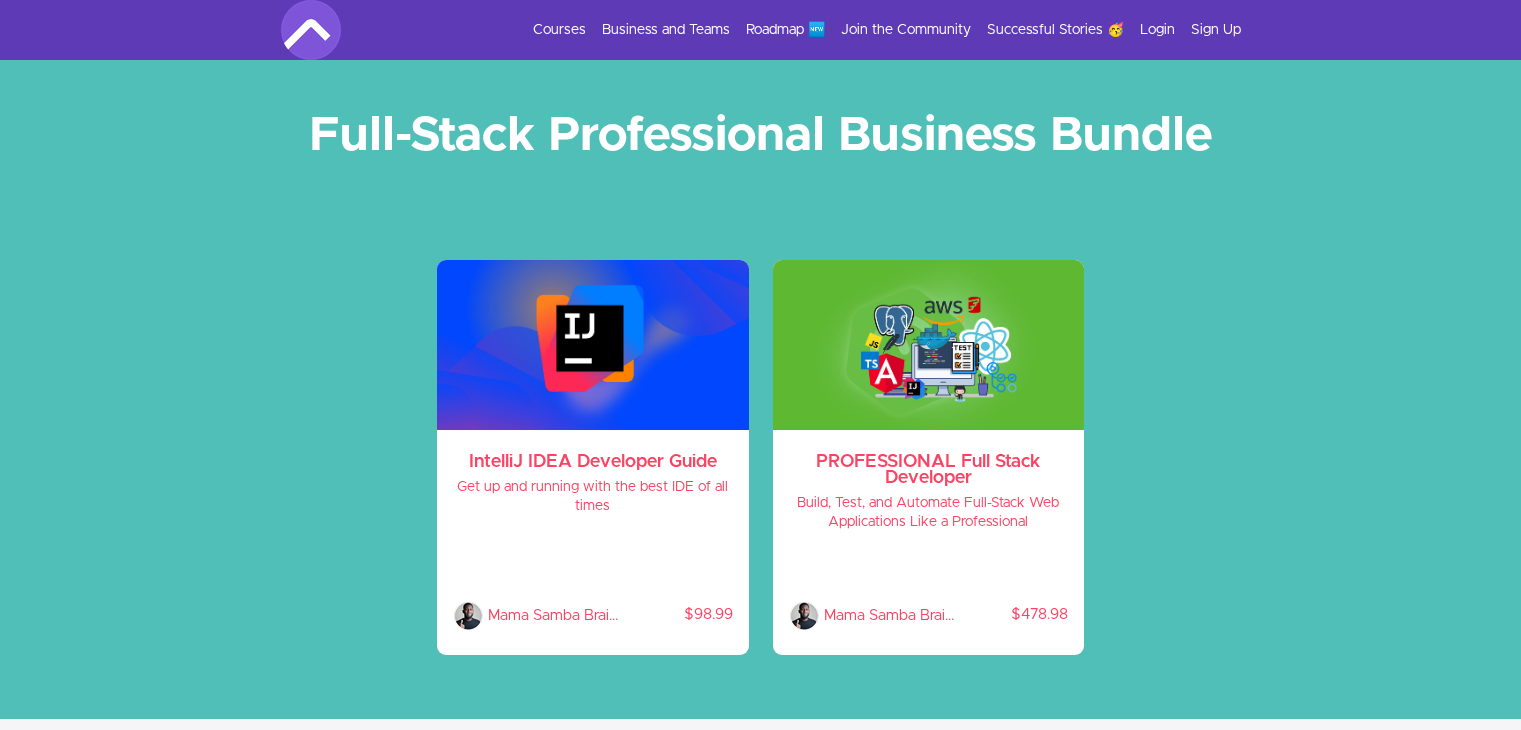 scroll, scrollTop: 0, scrollLeft: 0, axis: both 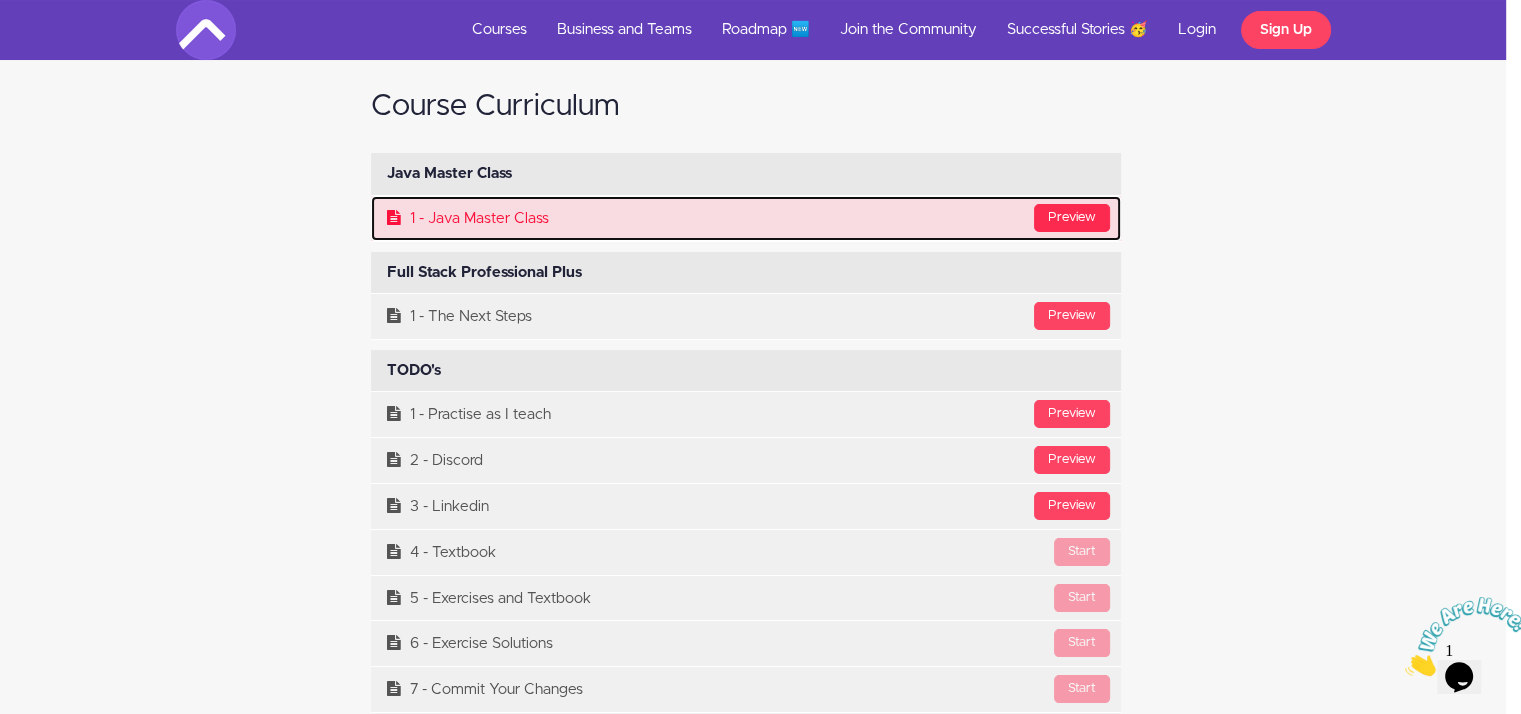 click on "Preview" at bounding box center (1072, 218) 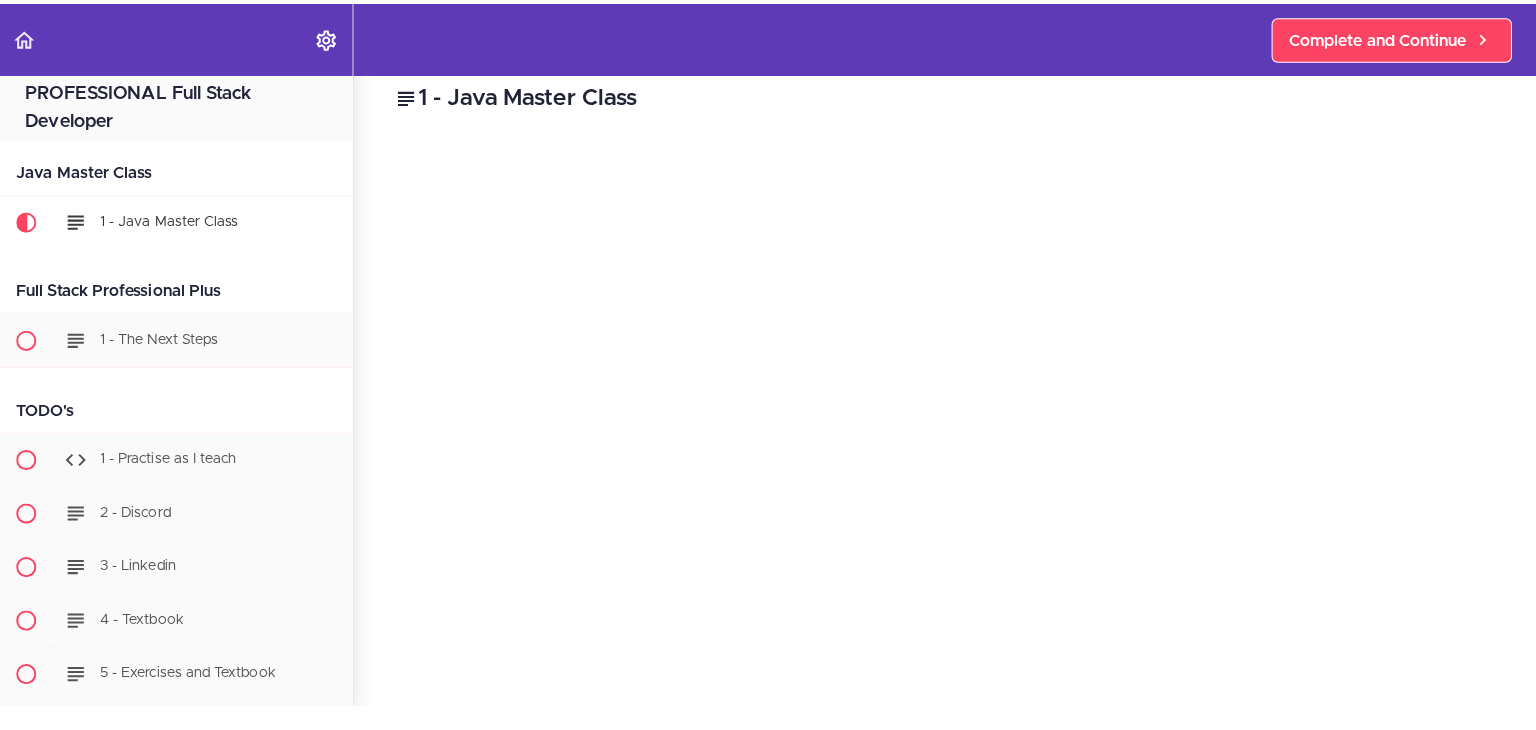 scroll, scrollTop: 0, scrollLeft: 0, axis: both 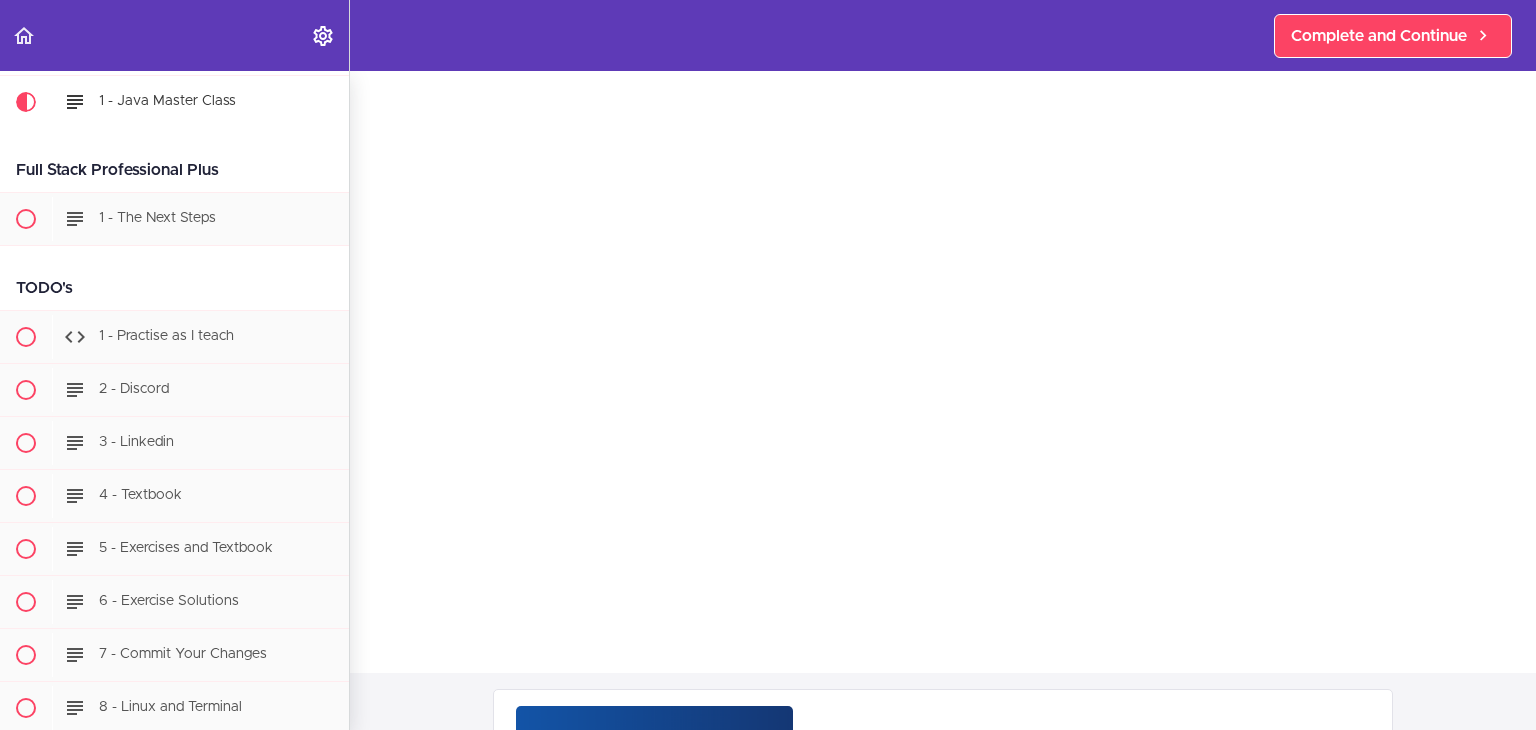 click on "PROFESSIONAL Full Stack Developer
Java Master Class
1 - Java Master Class
Full Stack Professional Plus
1 - The Next Steps" at bounding box center [768, 400] 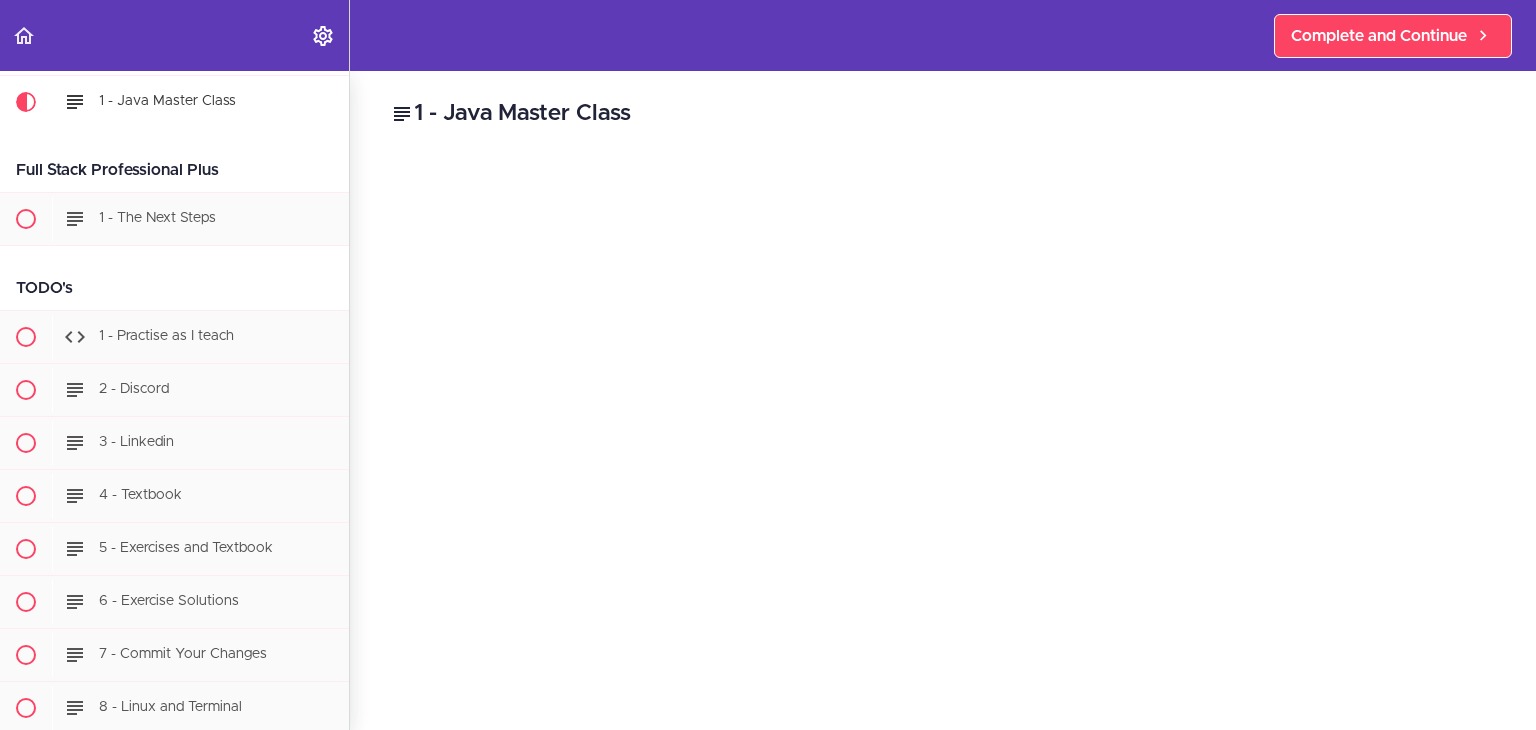 scroll, scrollTop: 88, scrollLeft: 0, axis: vertical 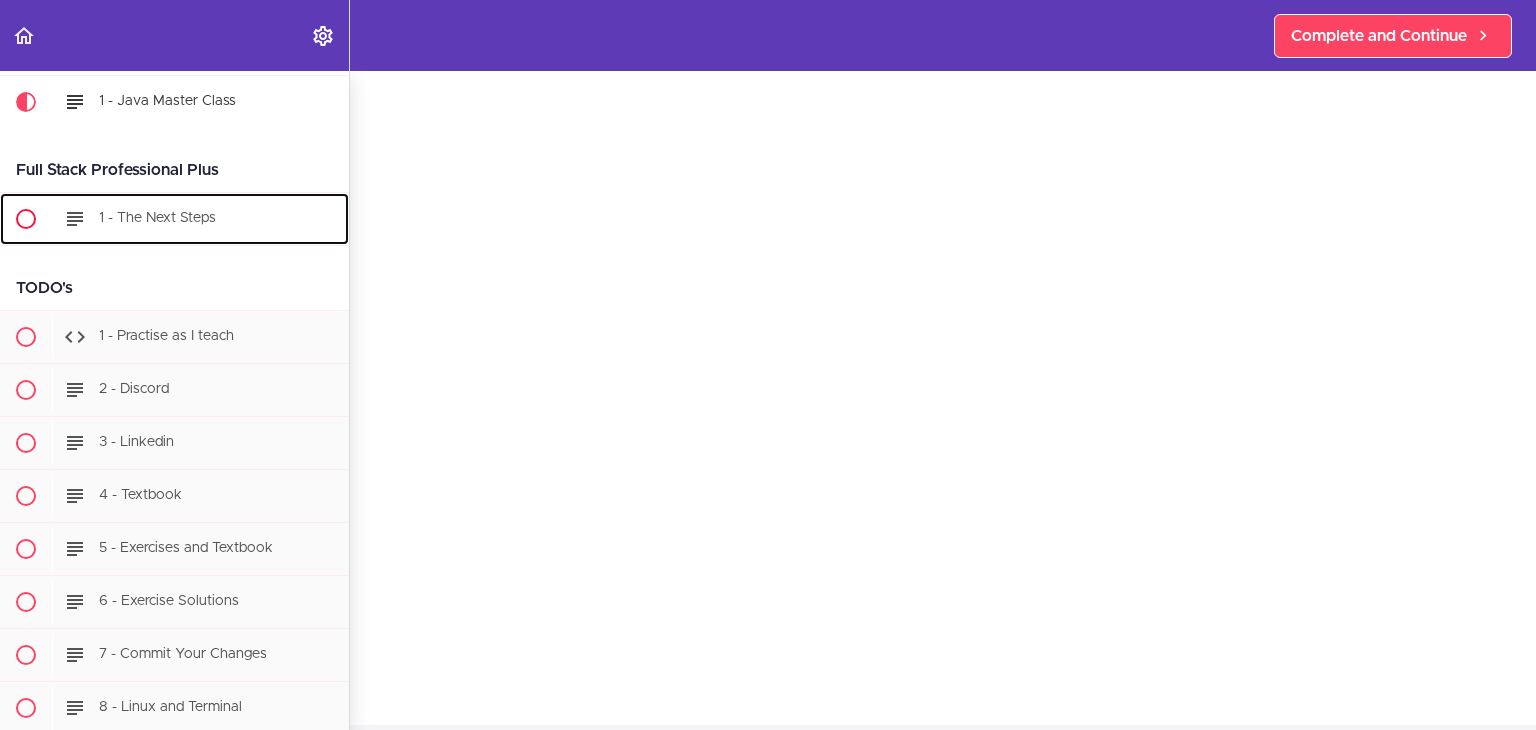 click on "1 - The Next Steps" at bounding box center (200, 219) 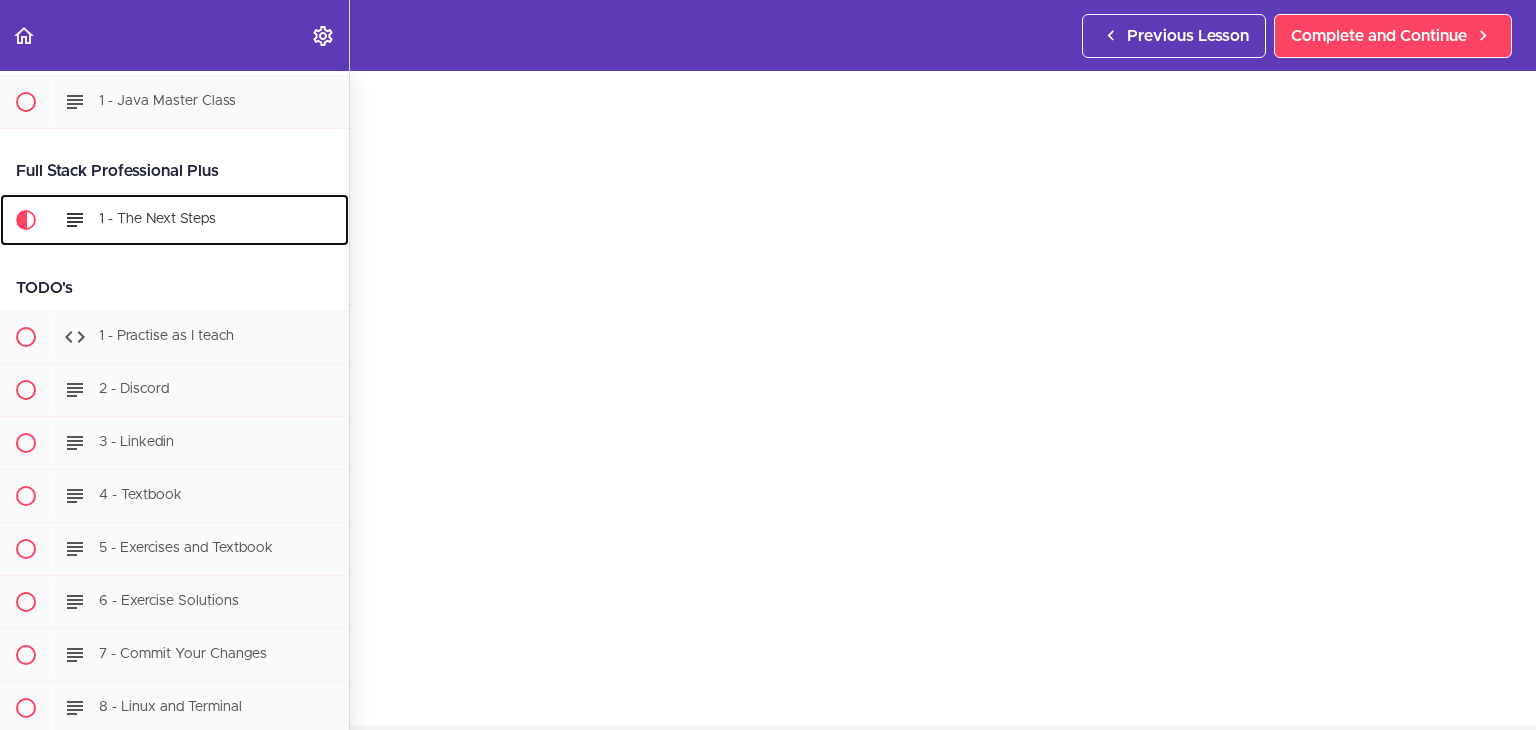 scroll, scrollTop: 0, scrollLeft: 0, axis: both 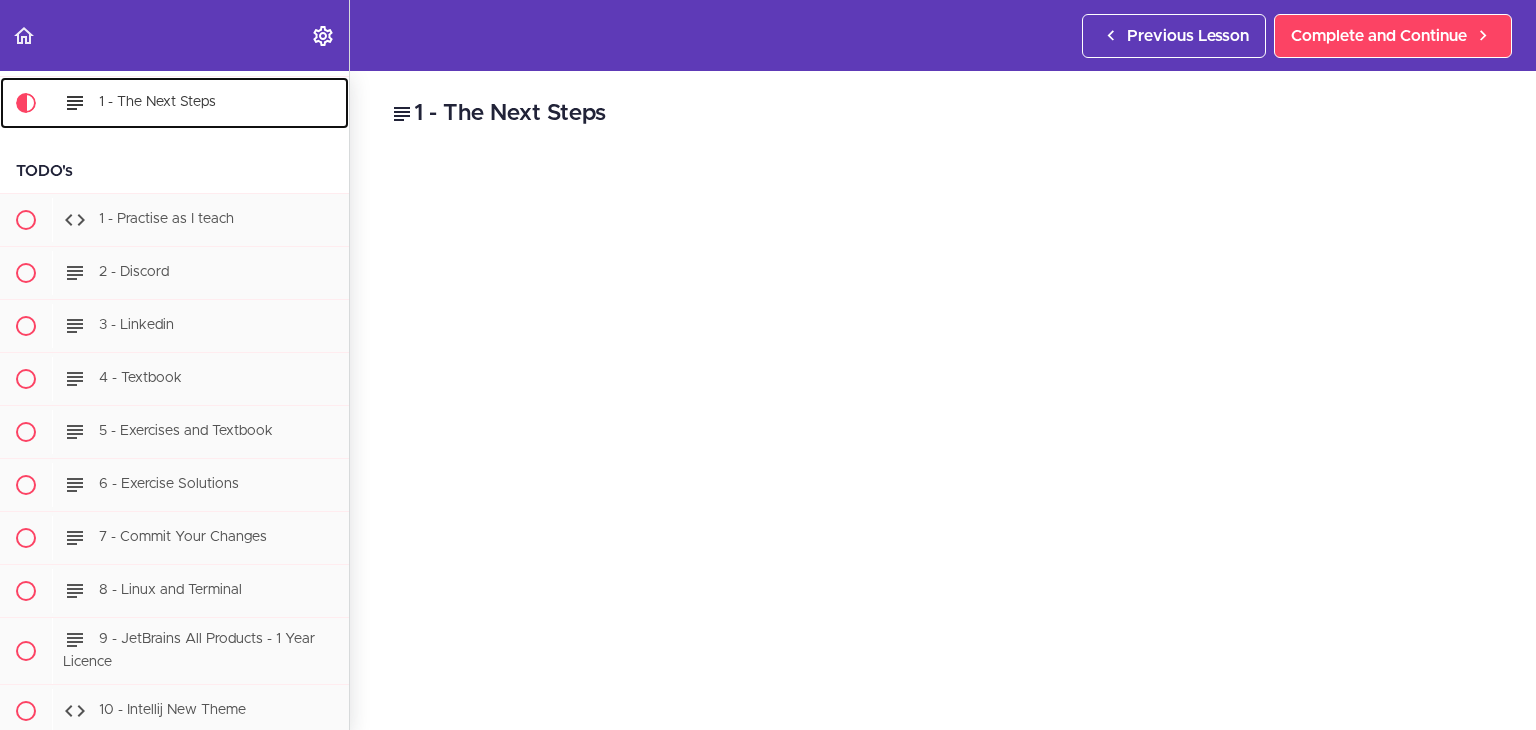 click on "Java Master Class
1 - Java Master Class
Full Stack Professional Plus
1 - The Next Steps" at bounding box center (167, 25541) 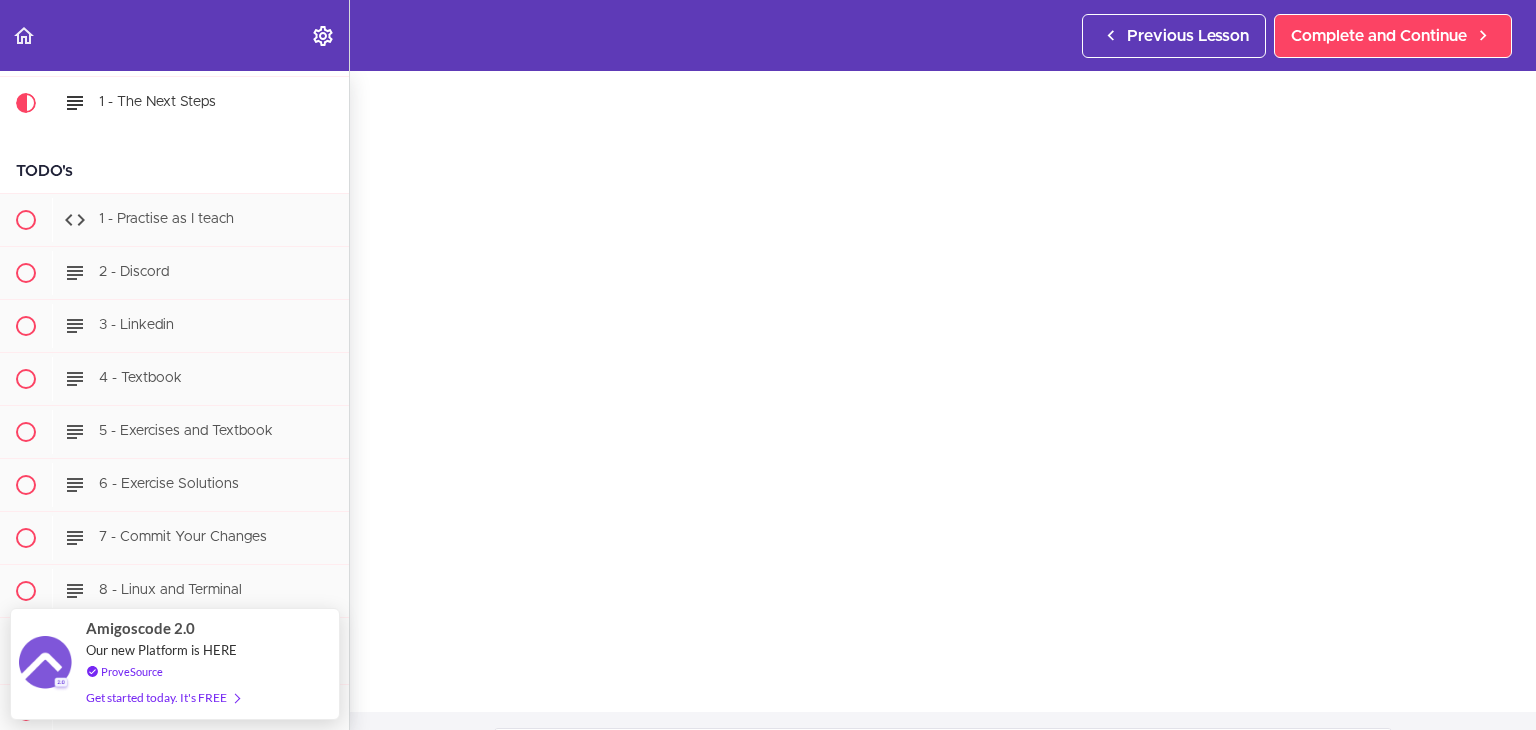 scroll, scrollTop: 99, scrollLeft: 0, axis: vertical 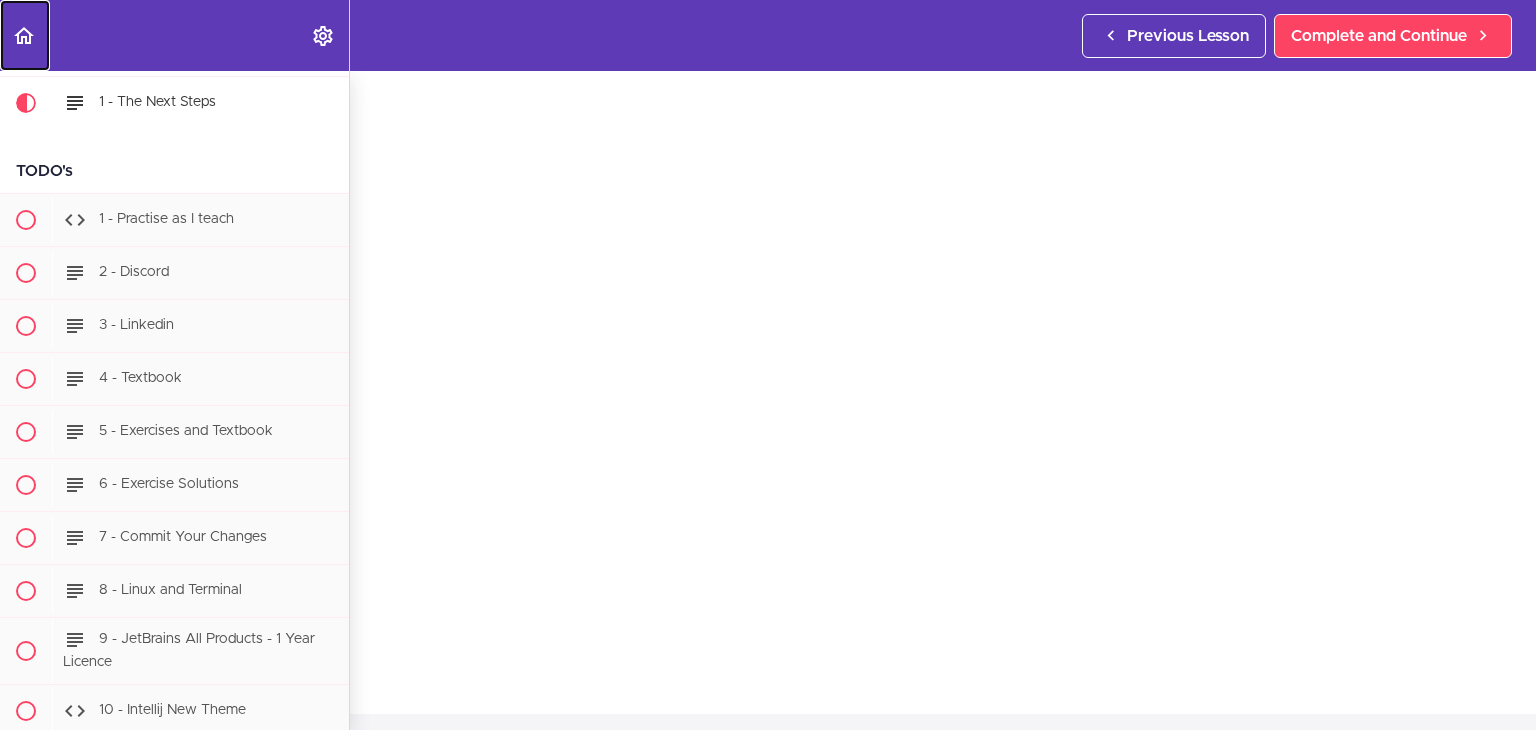 click 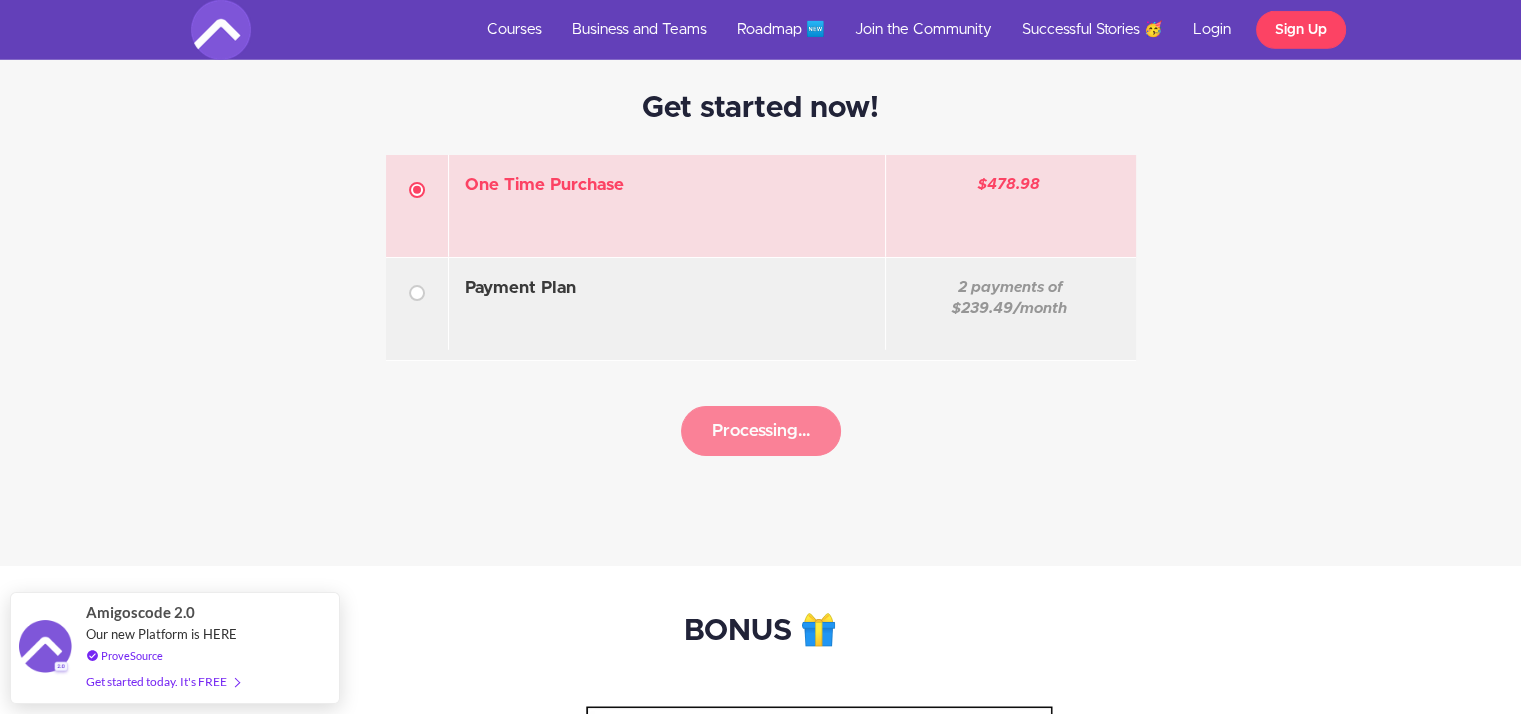 scroll, scrollTop: 6033, scrollLeft: 0, axis: vertical 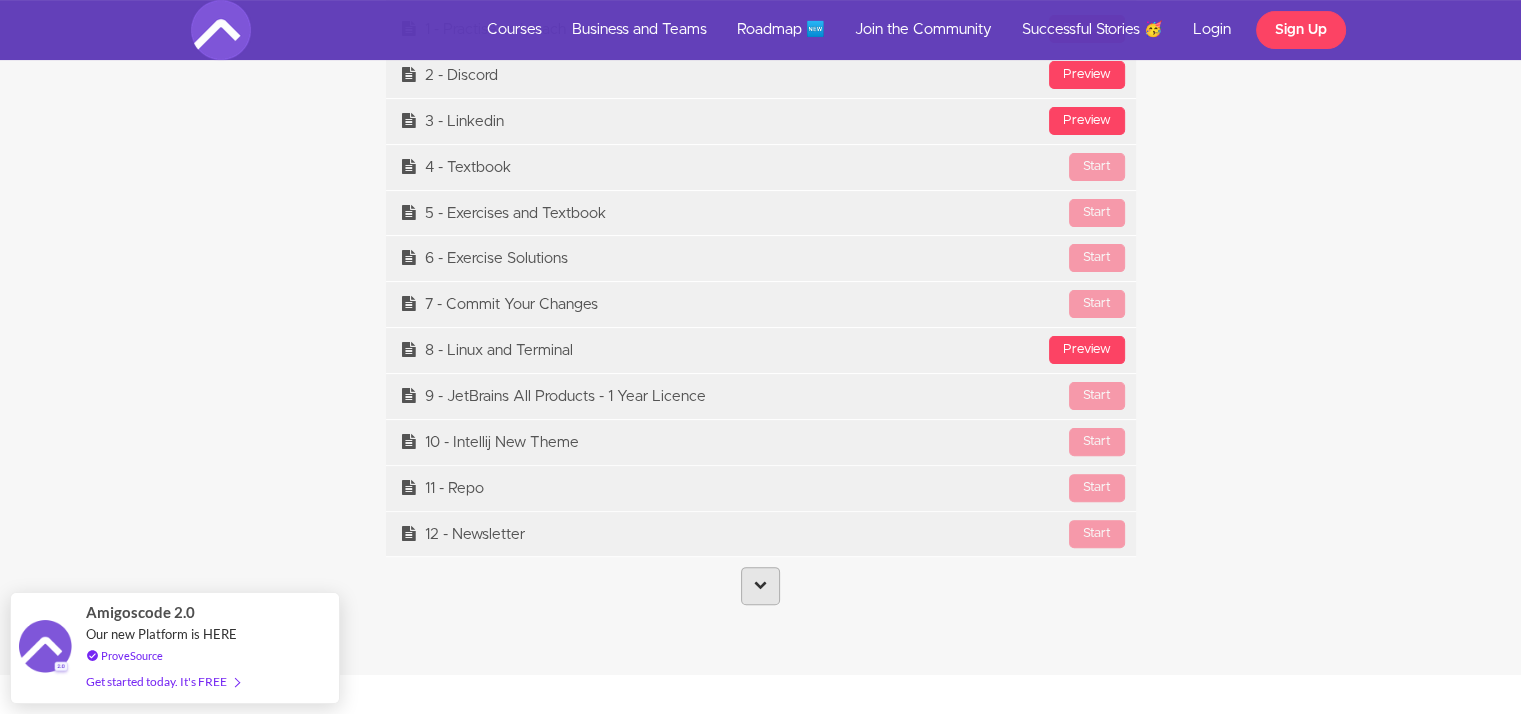 click at bounding box center [760, 584] 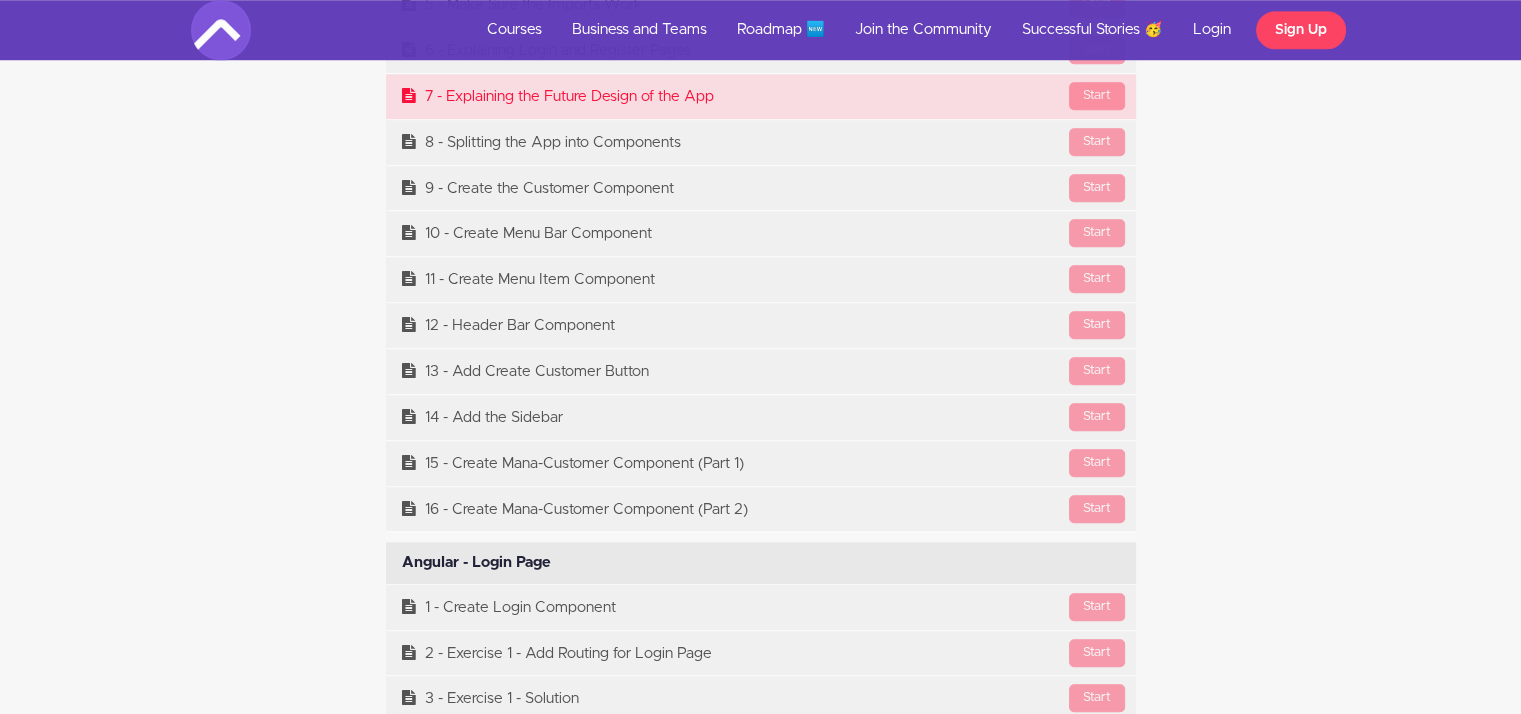 scroll, scrollTop: 39716, scrollLeft: 0, axis: vertical 